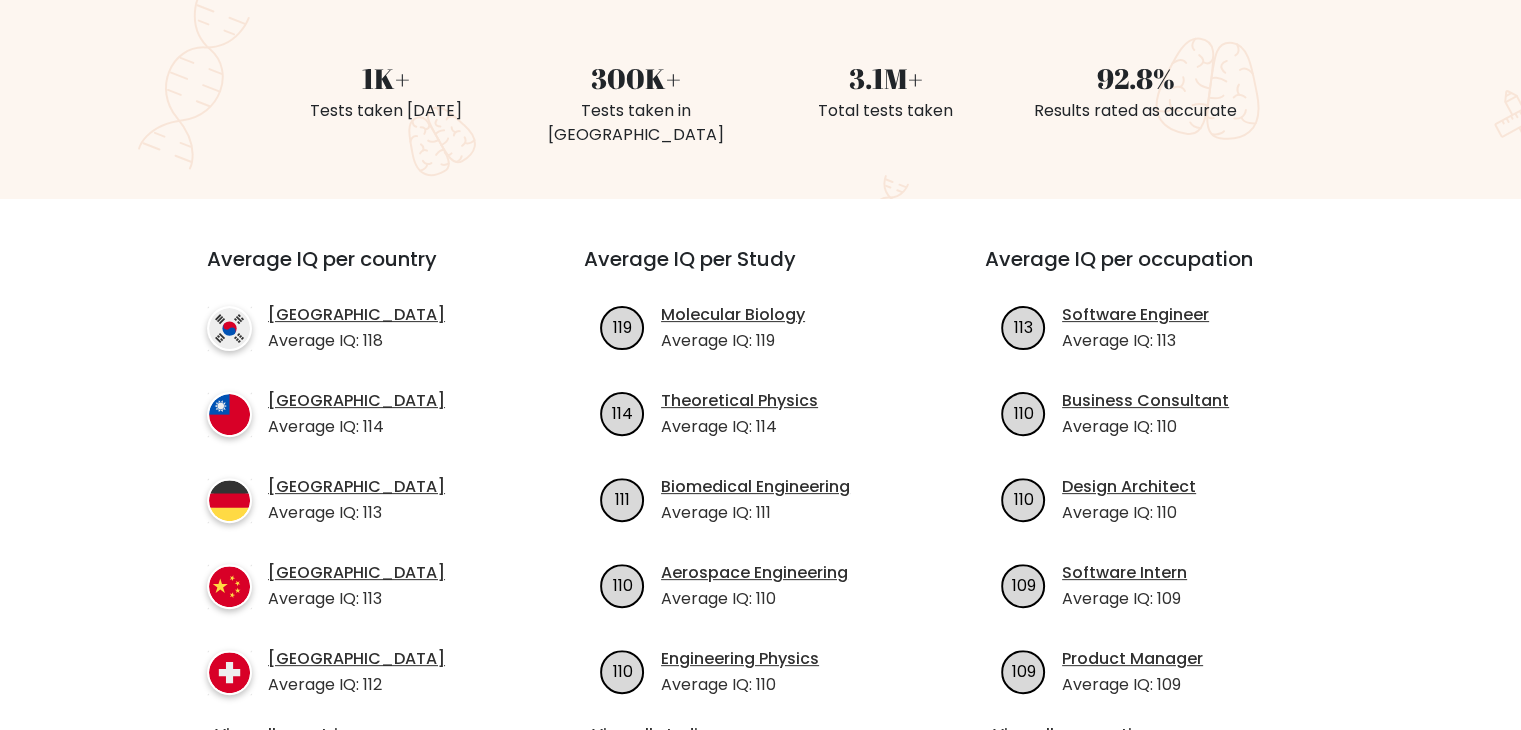 scroll, scrollTop: 0, scrollLeft: 0, axis: both 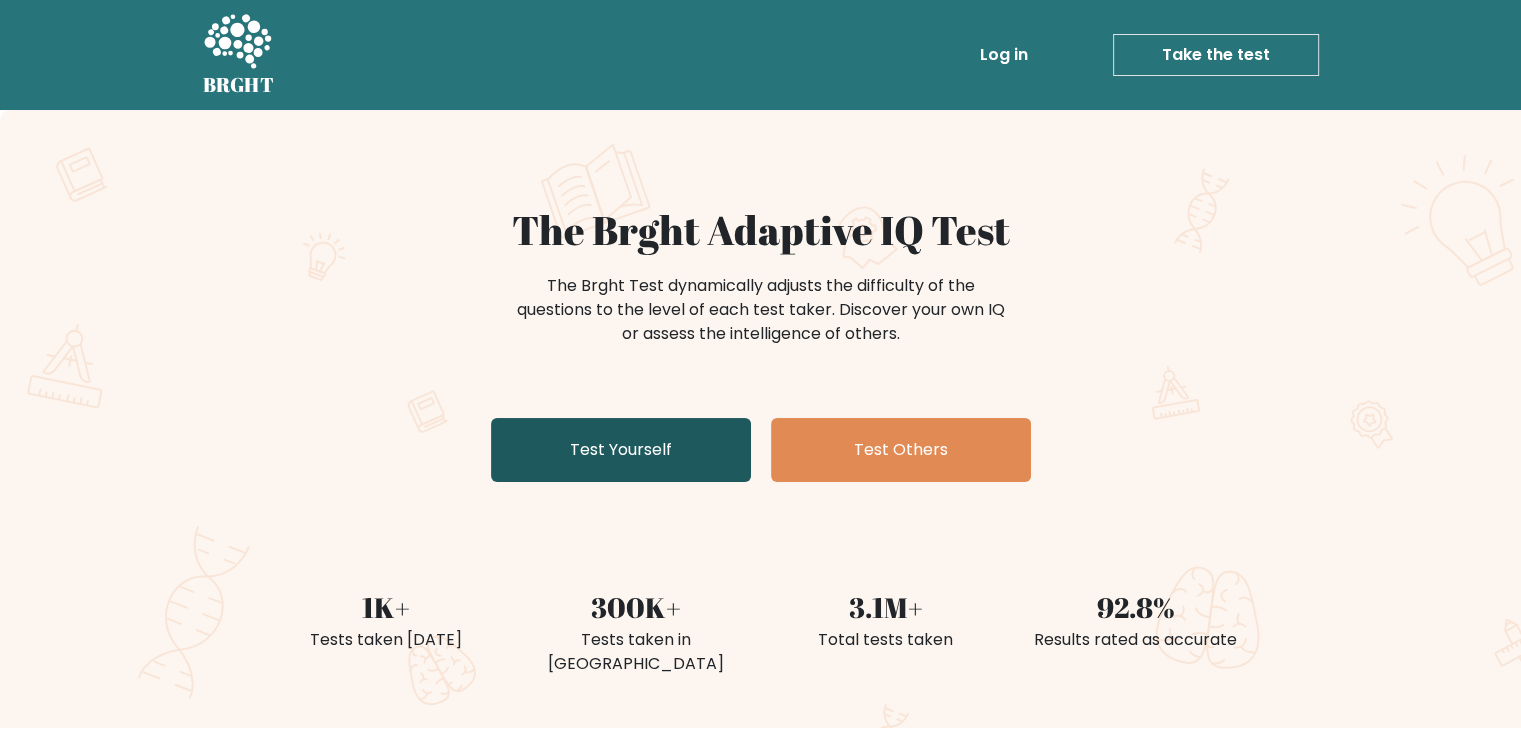 click on "Test Yourself" at bounding box center (621, 450) 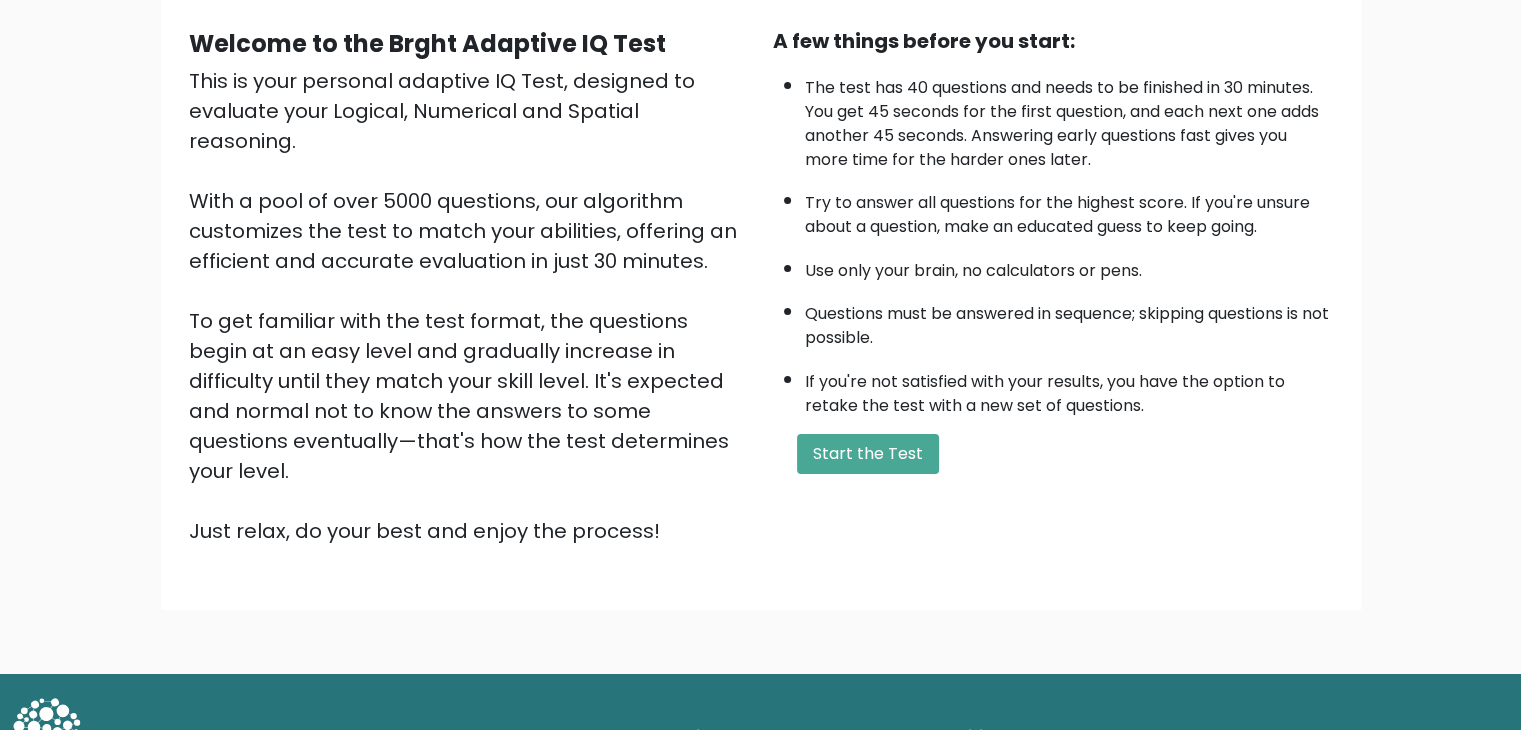 scroll, scrollTop: 186, scrollLeft: 0, axis: vertical 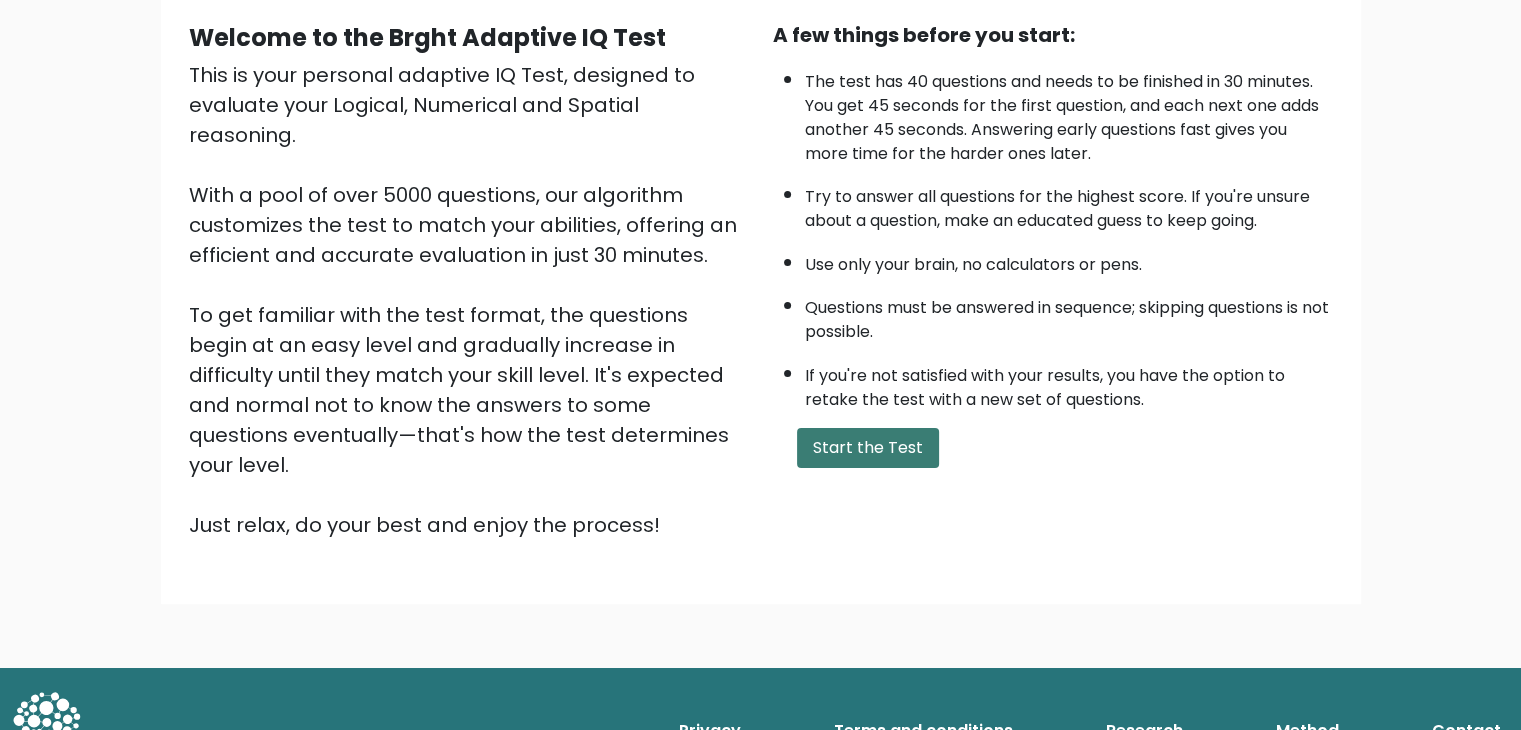click on "Start the Test" at bounding box center [868, 448] 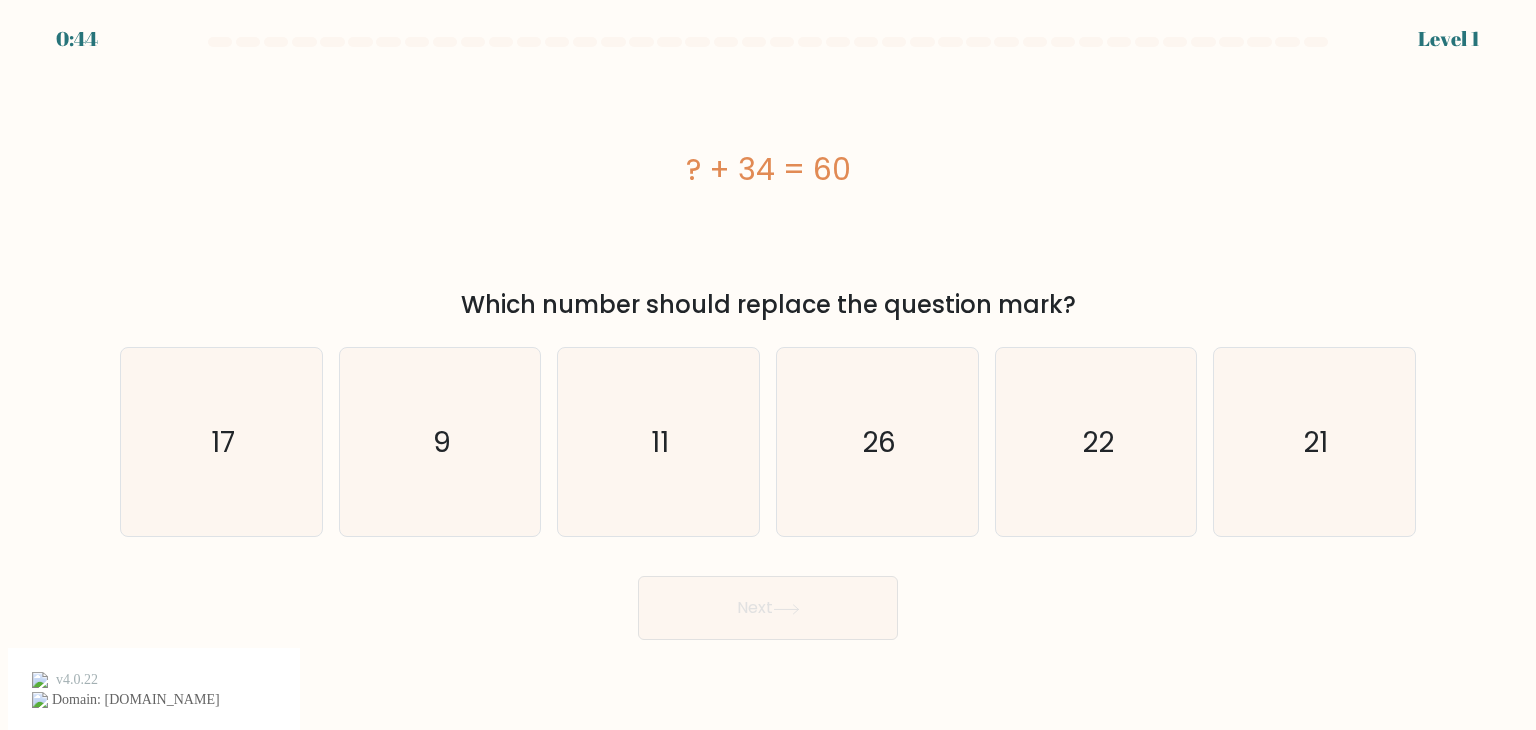 scroll, scrollTop: 0, scrollLeft: 0, axis: both 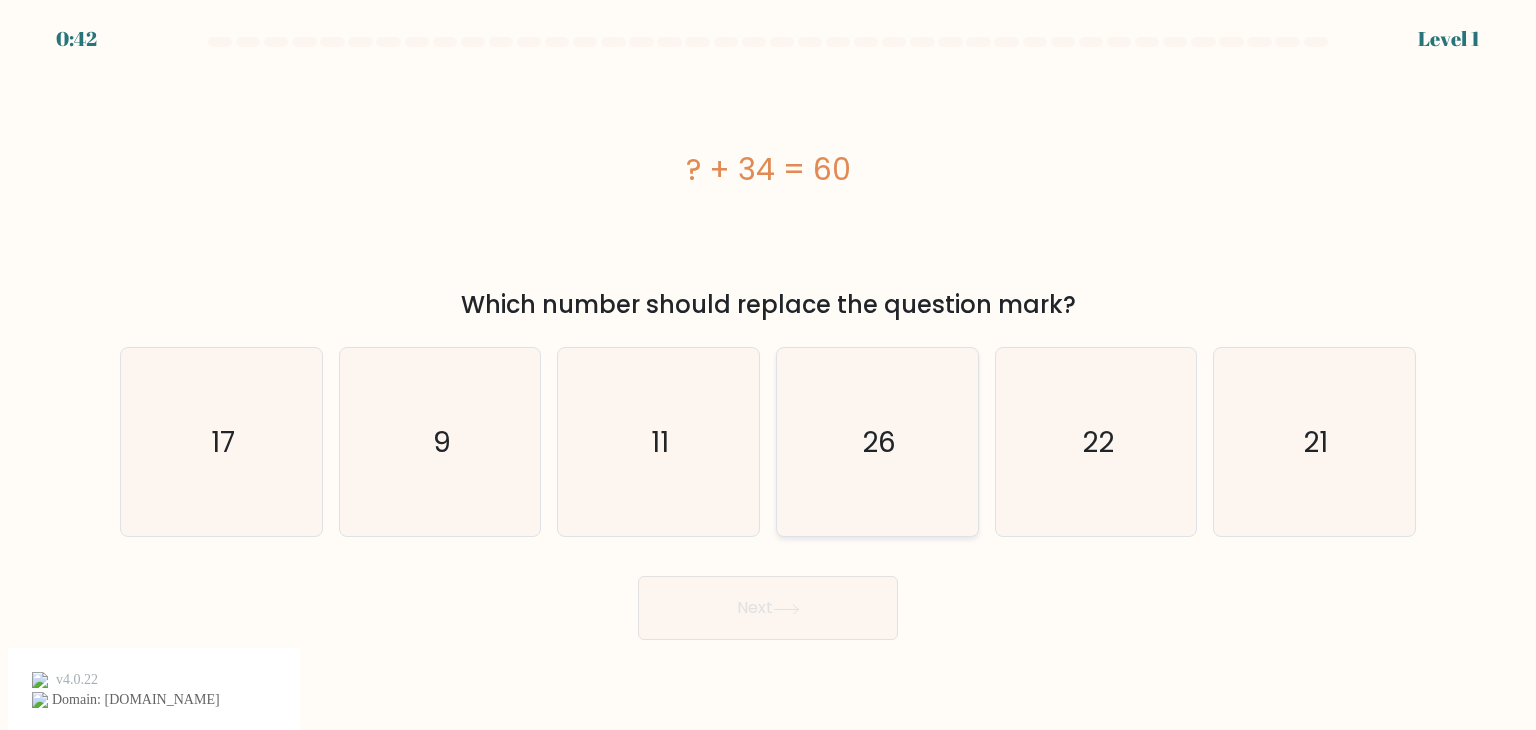 click on "26" 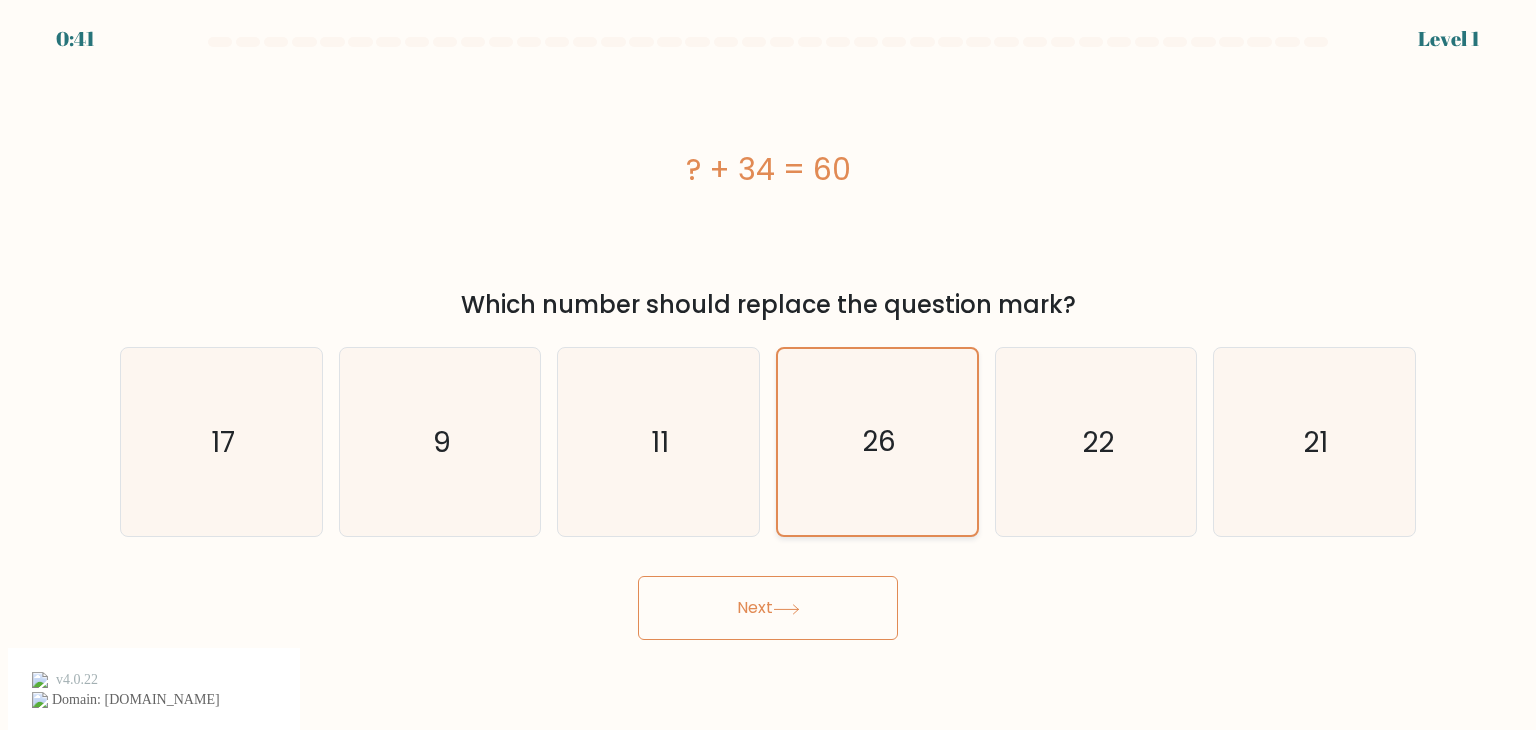 click on "26" 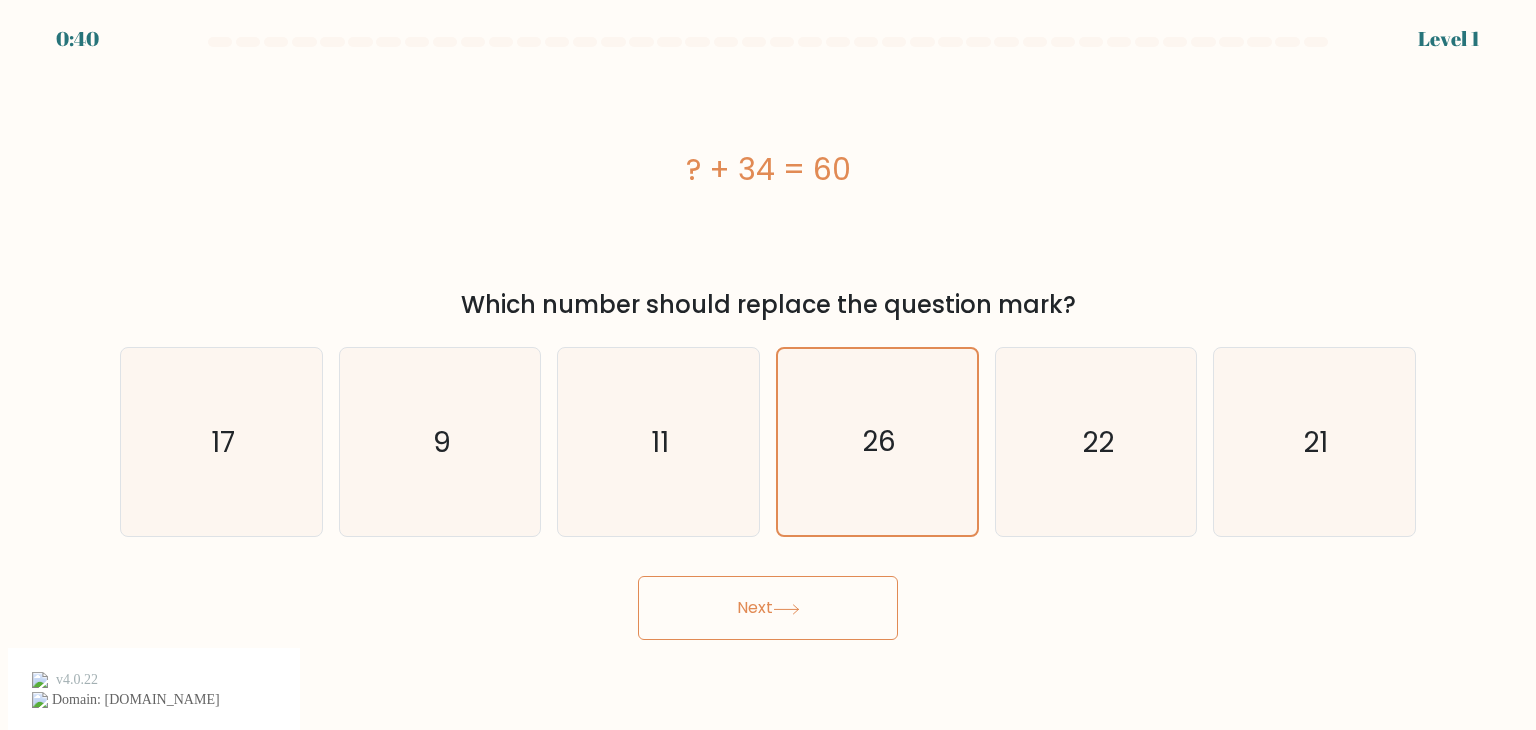 click on "Next" at bounding box center (768, 608) 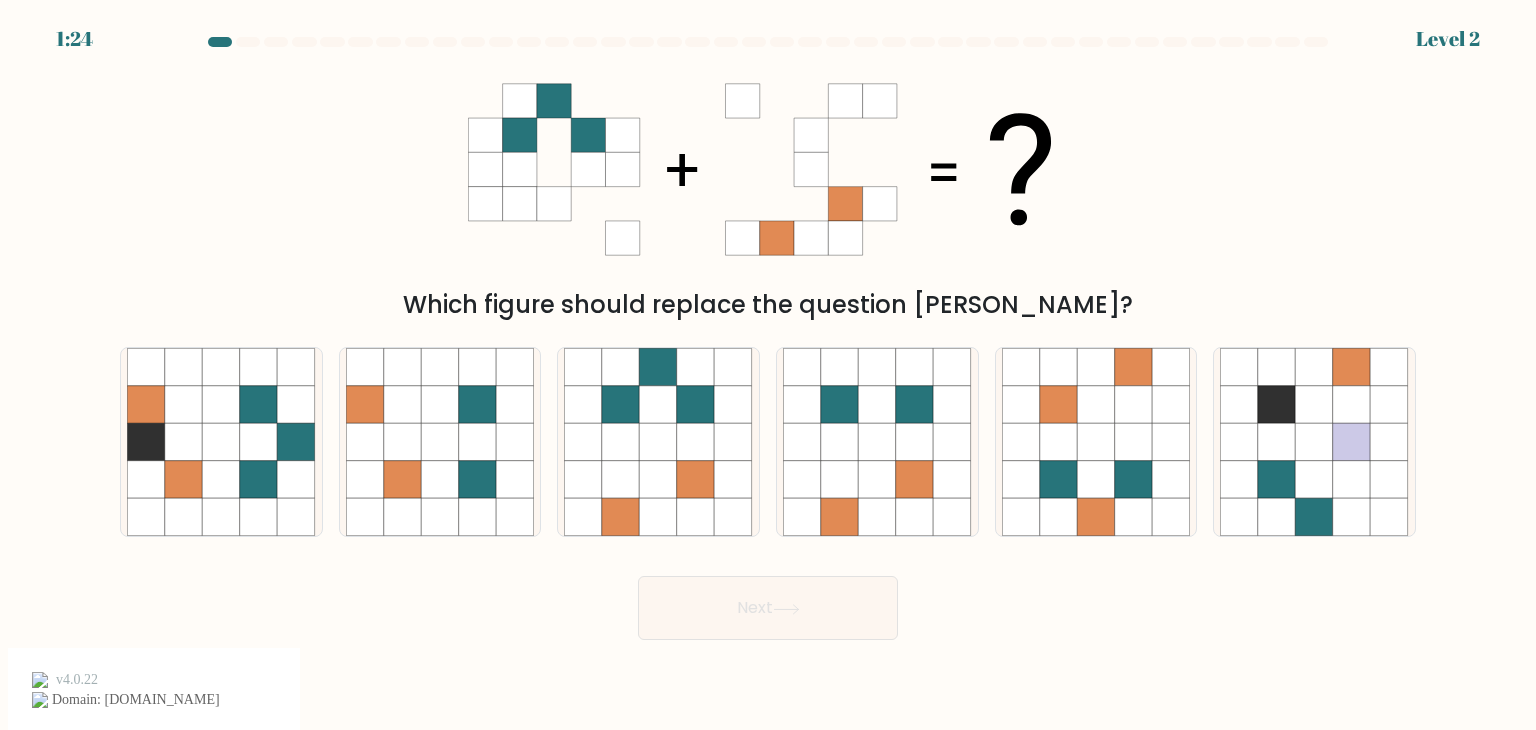 click 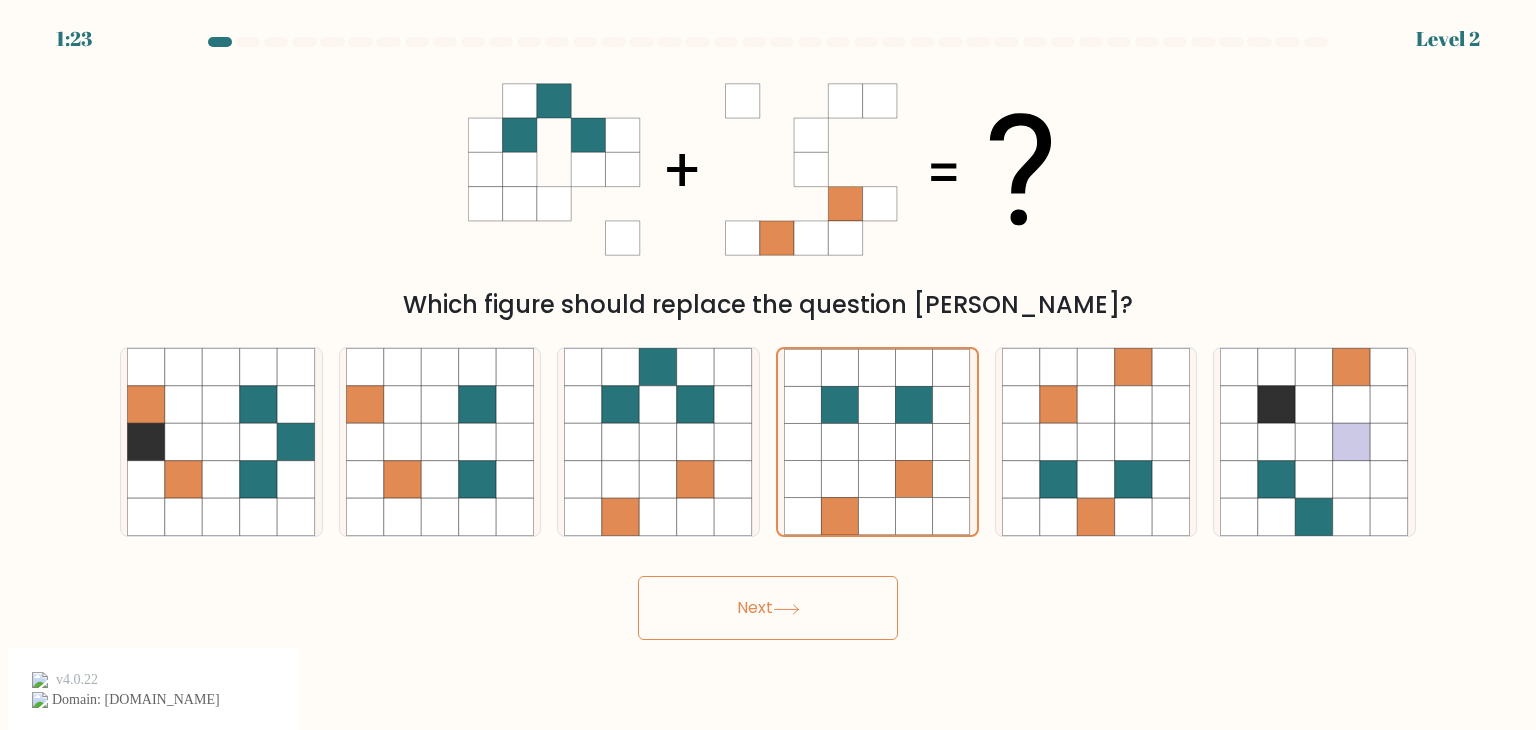 click on "Next" at bounding box center [768, 608] 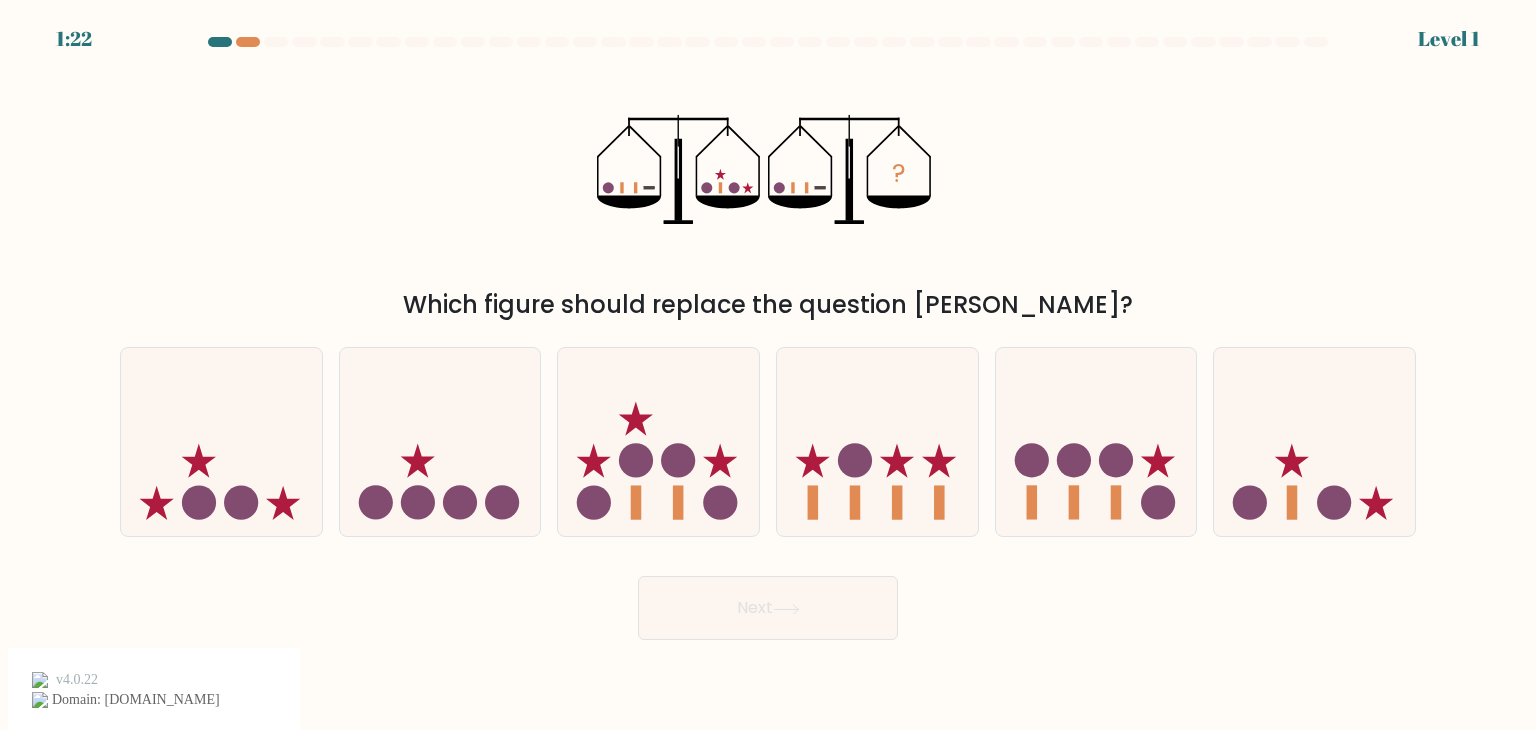click 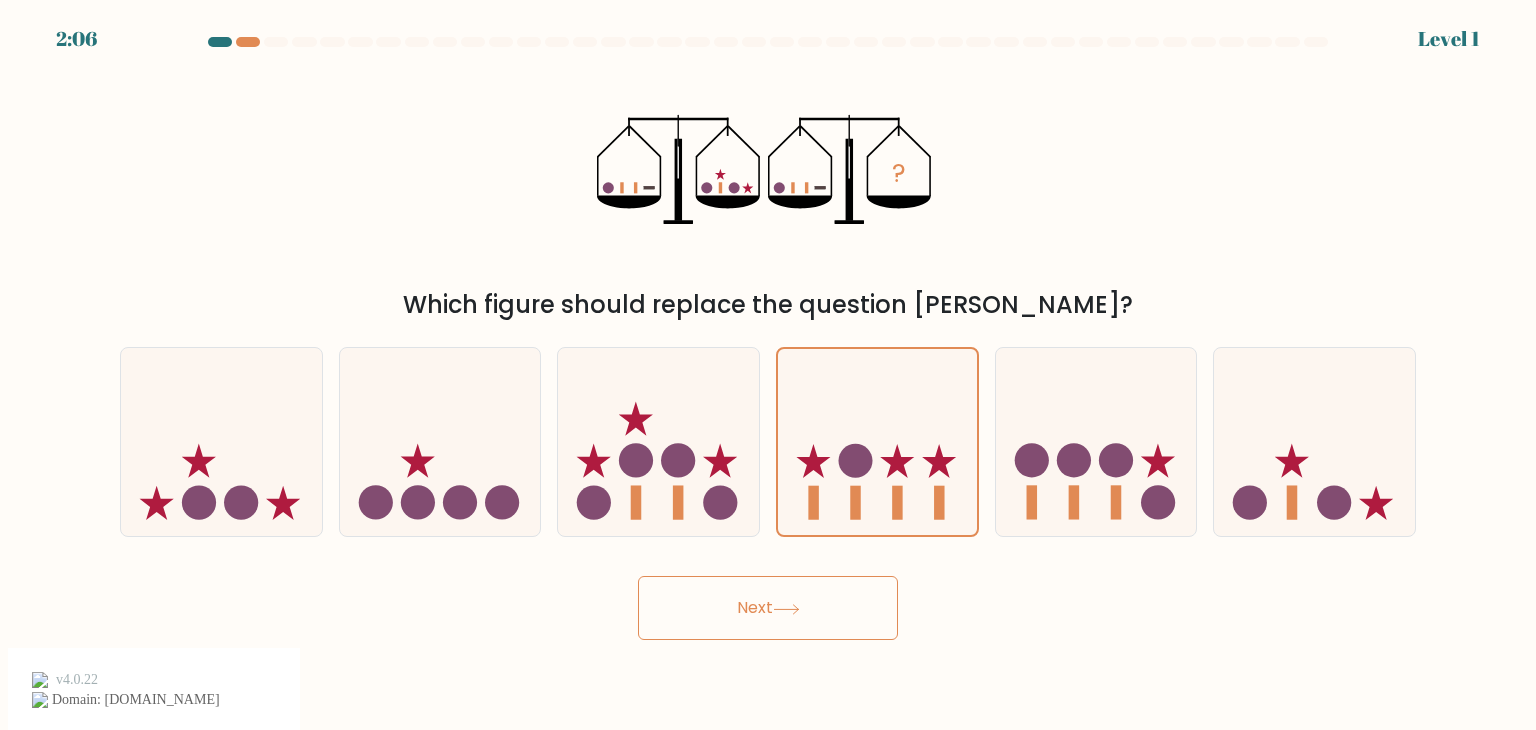 click on "Next" at bounding box center (768, 608) 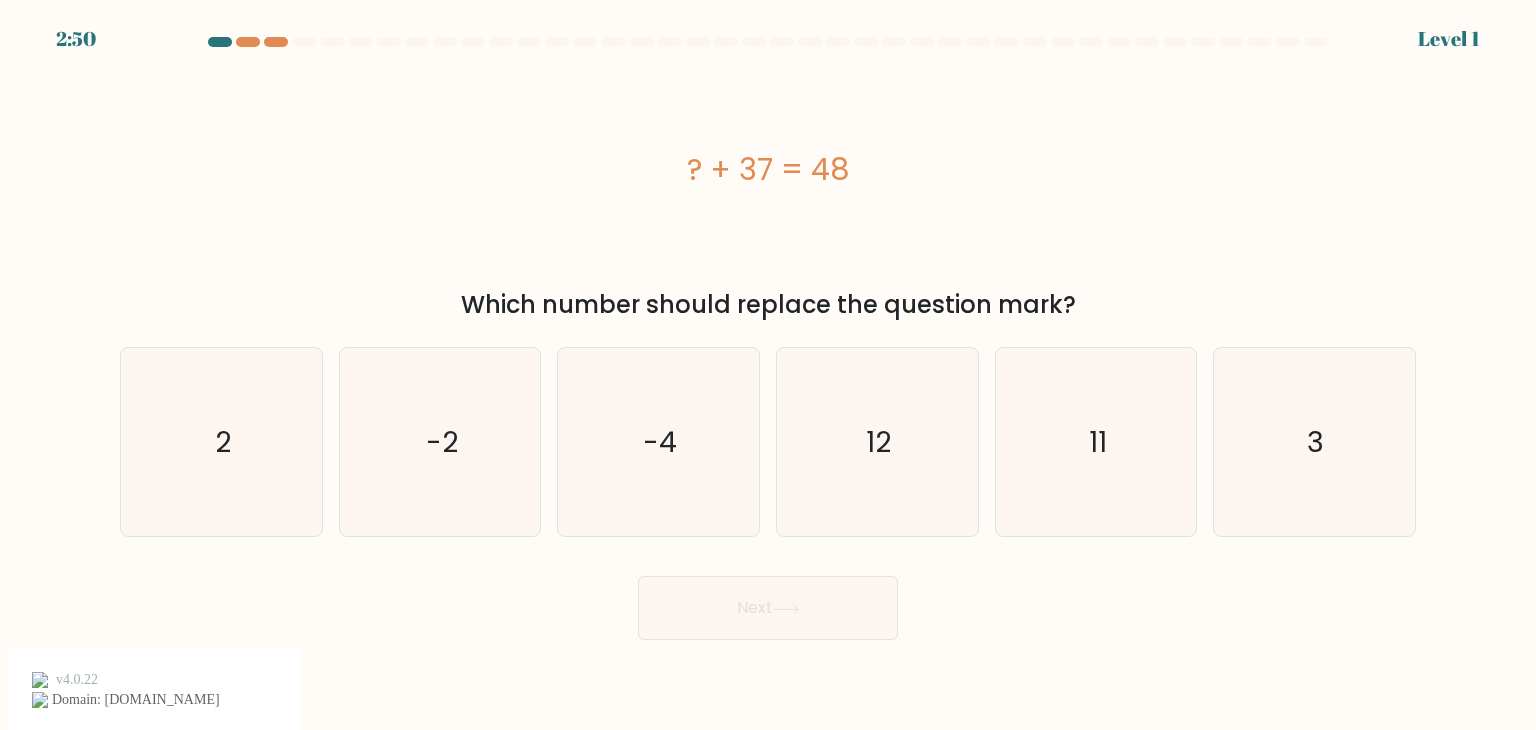 click on "12" 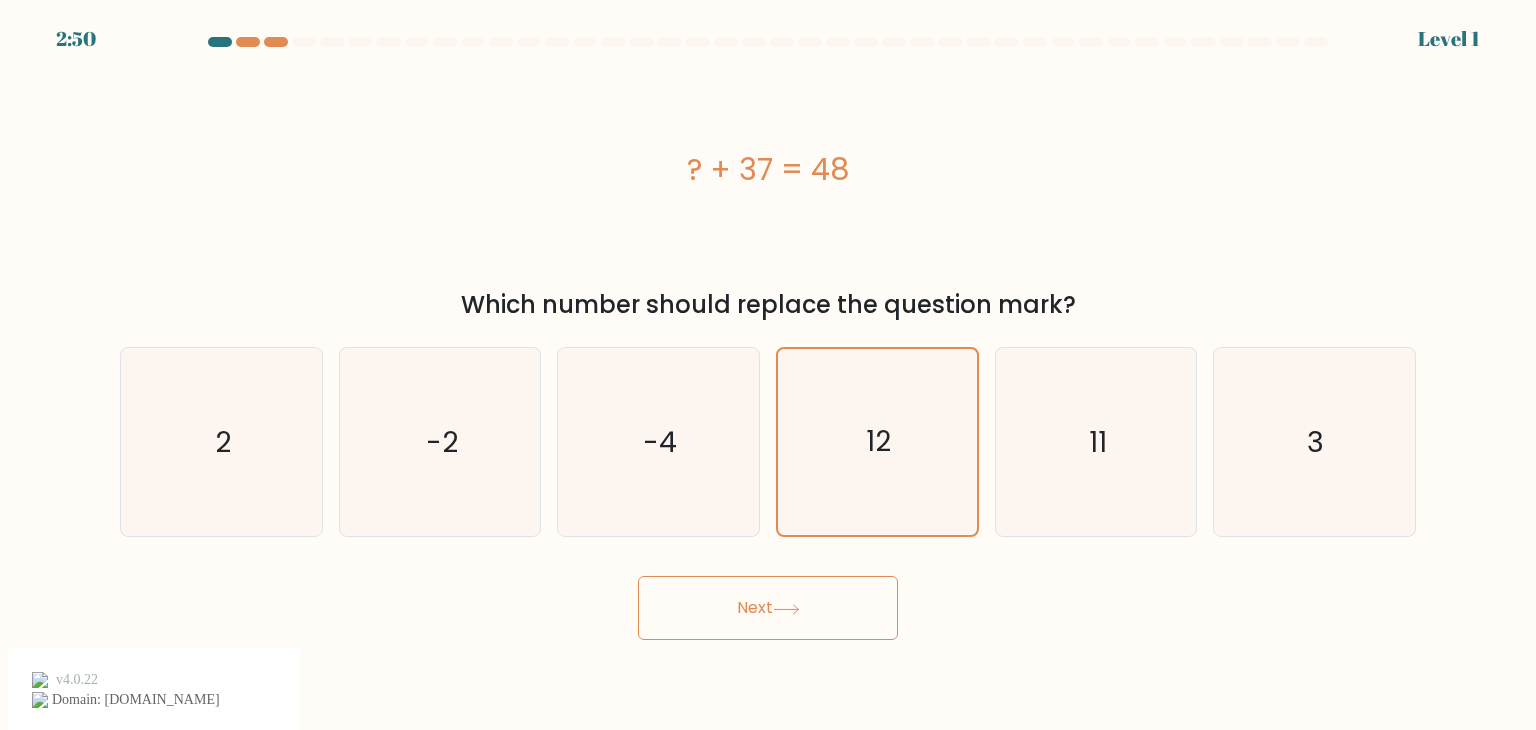 click on "Next" at bounding box center [768, 608] 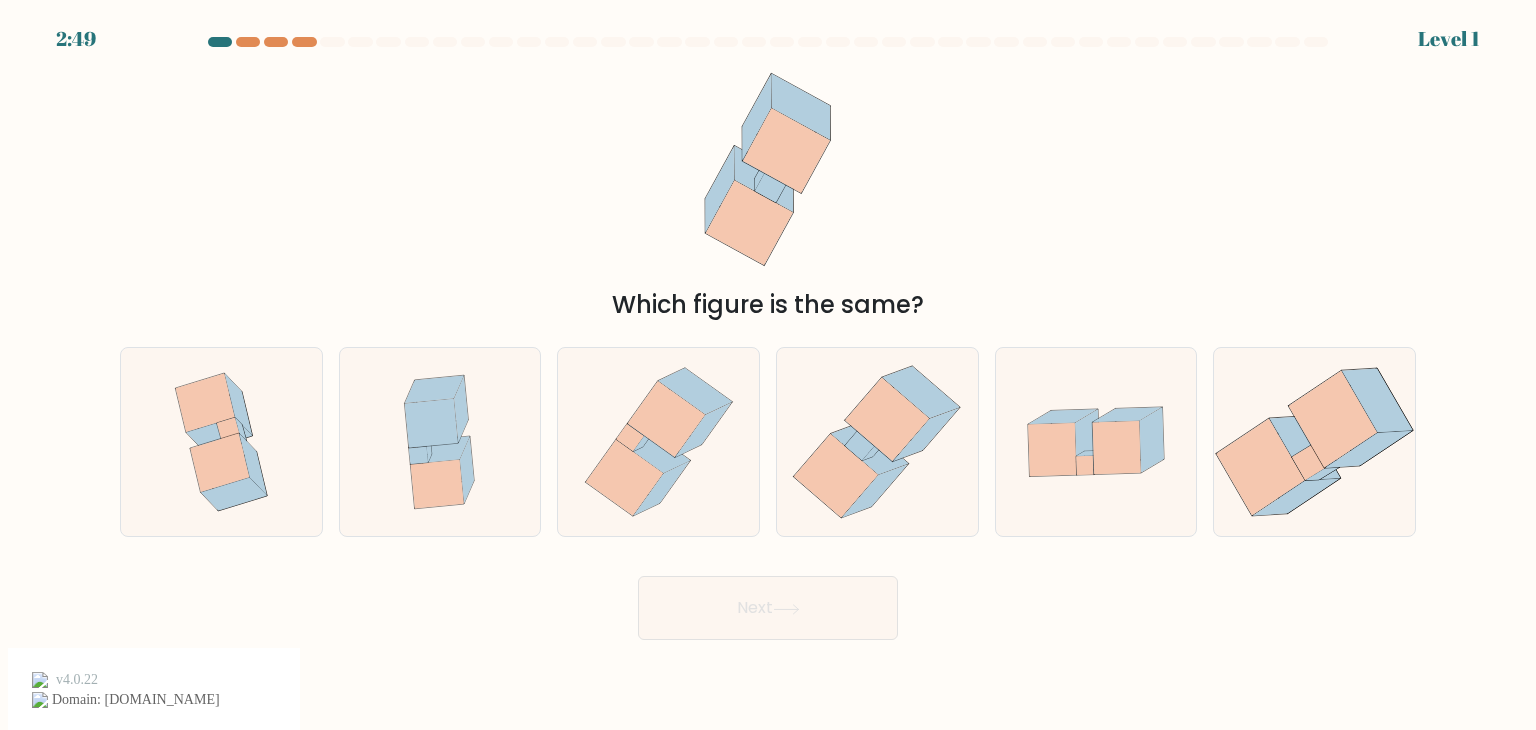 click 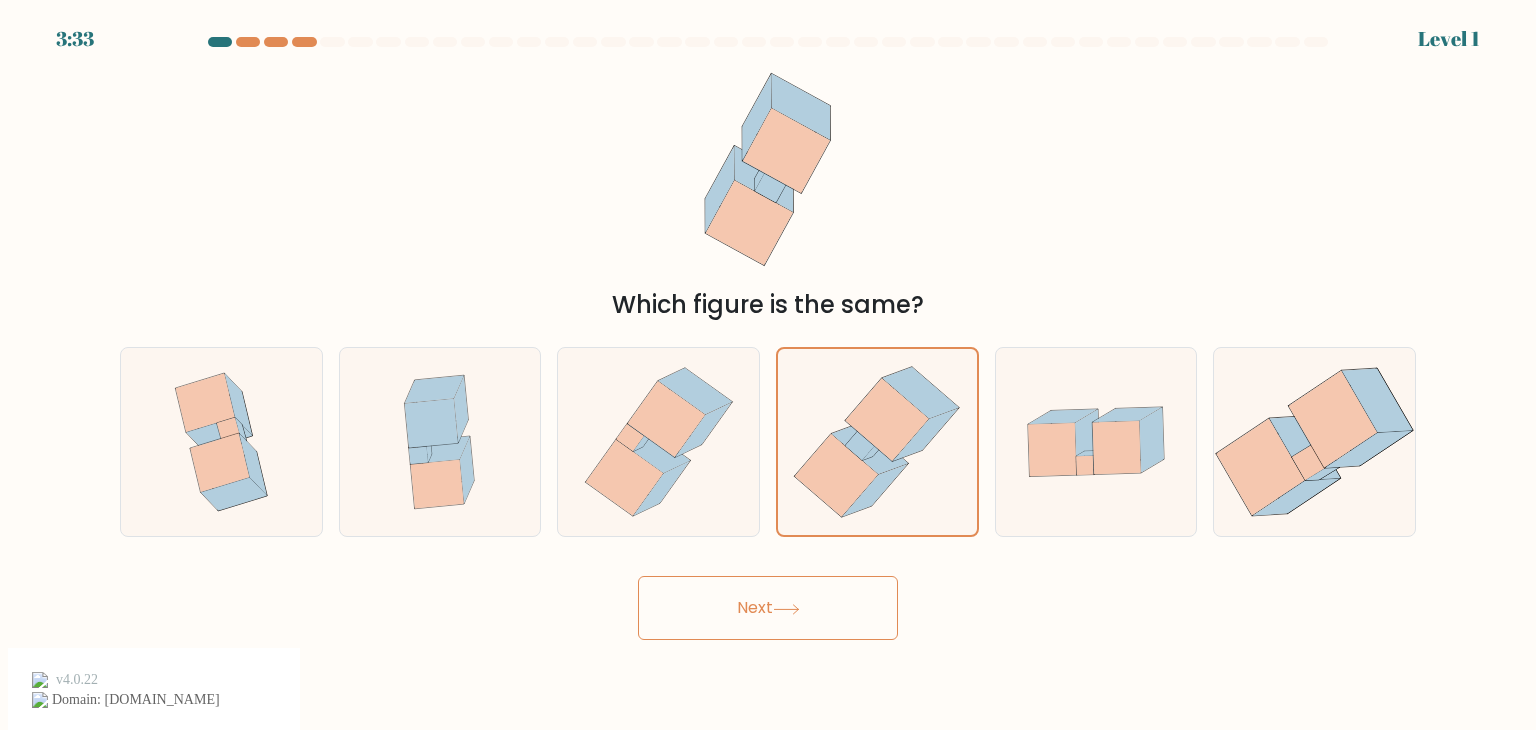 click on "Next" at bounding box center (768, 608) 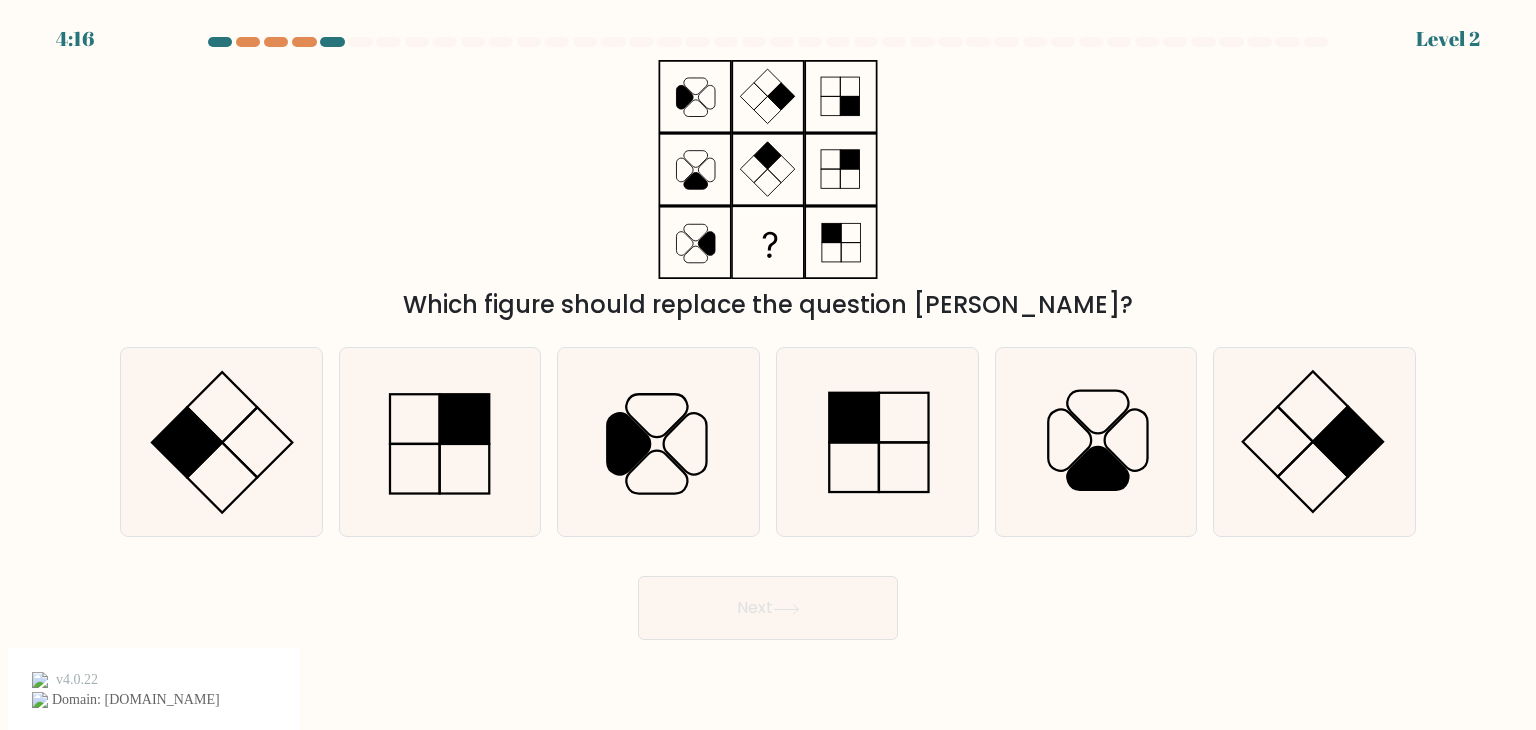 click 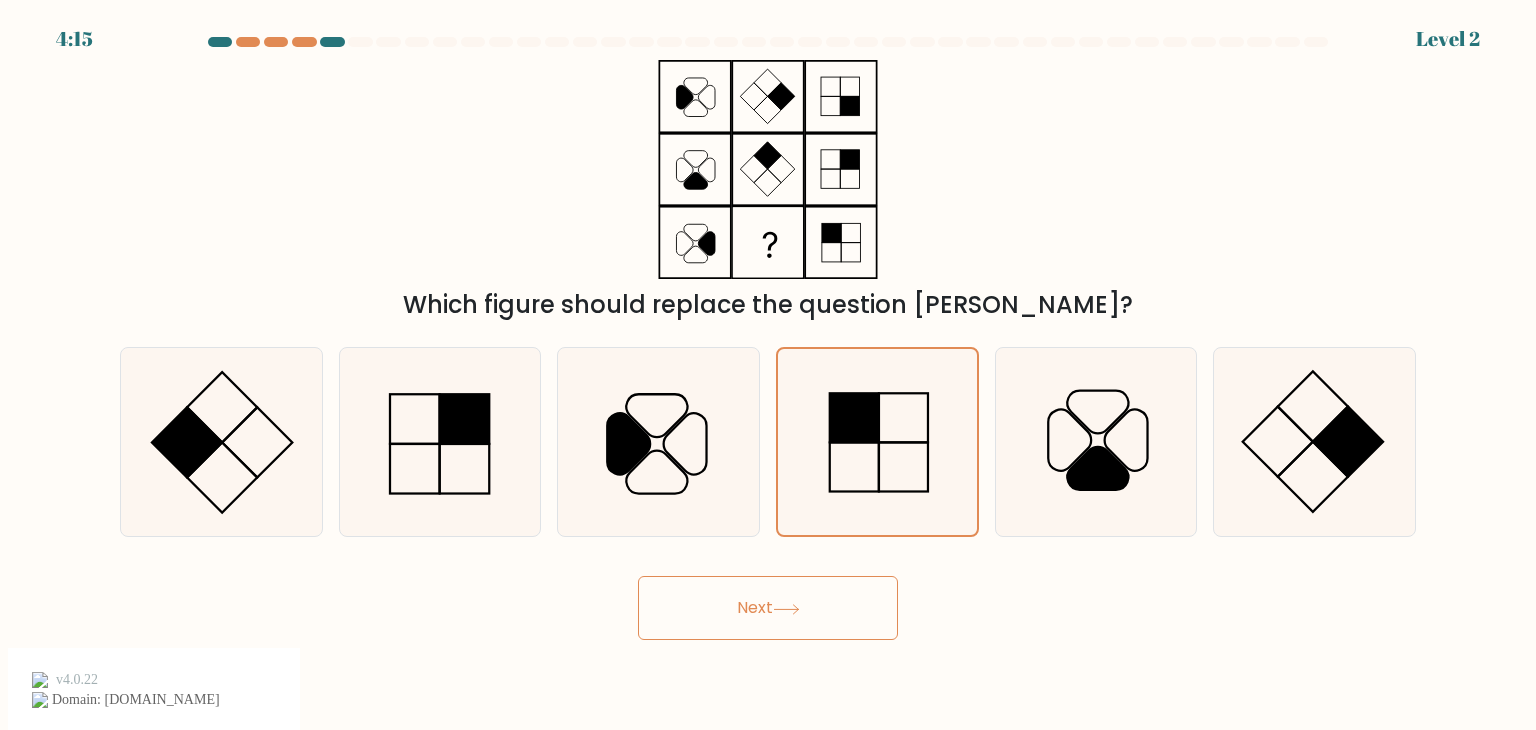 click on "Next" at bounding box center [768, 608] 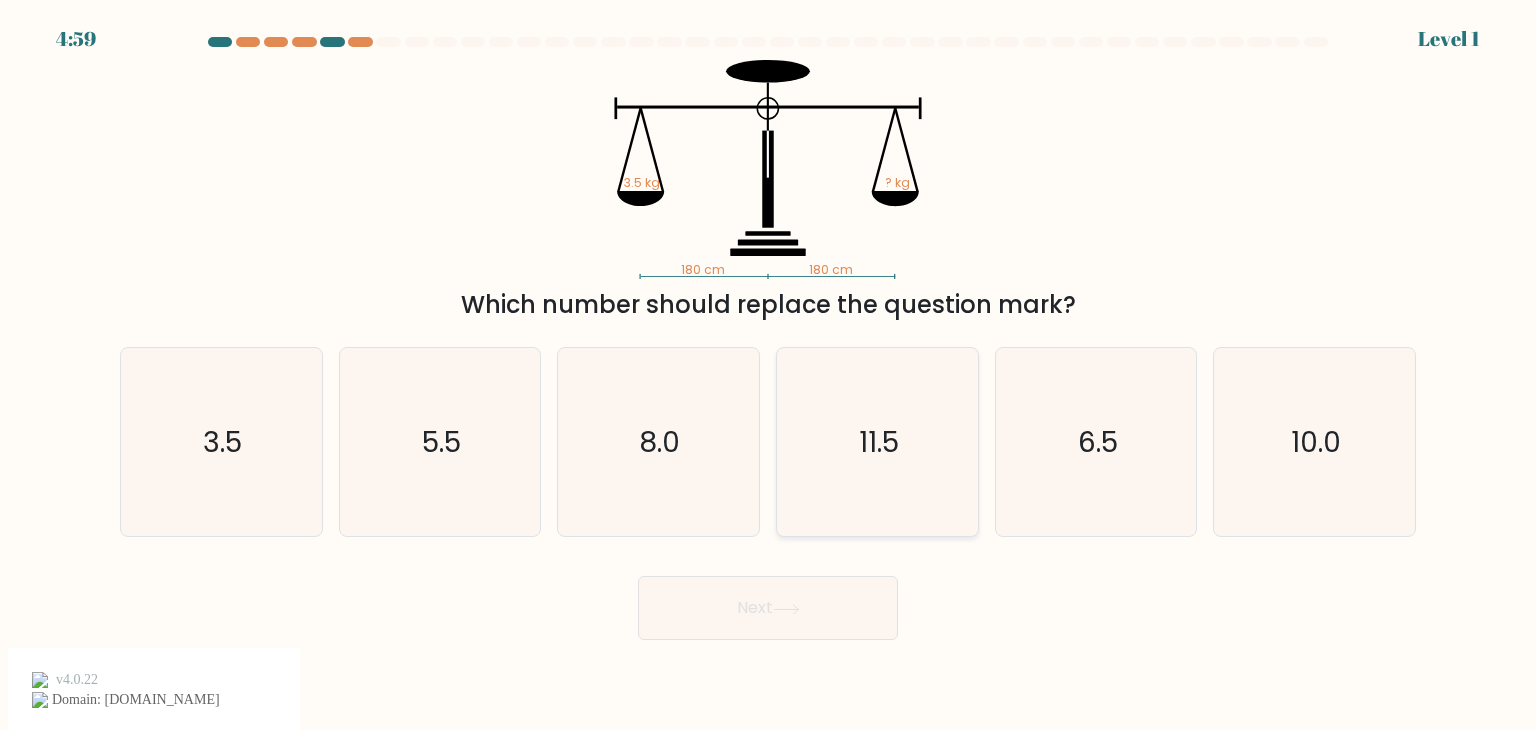 click on "11.5" 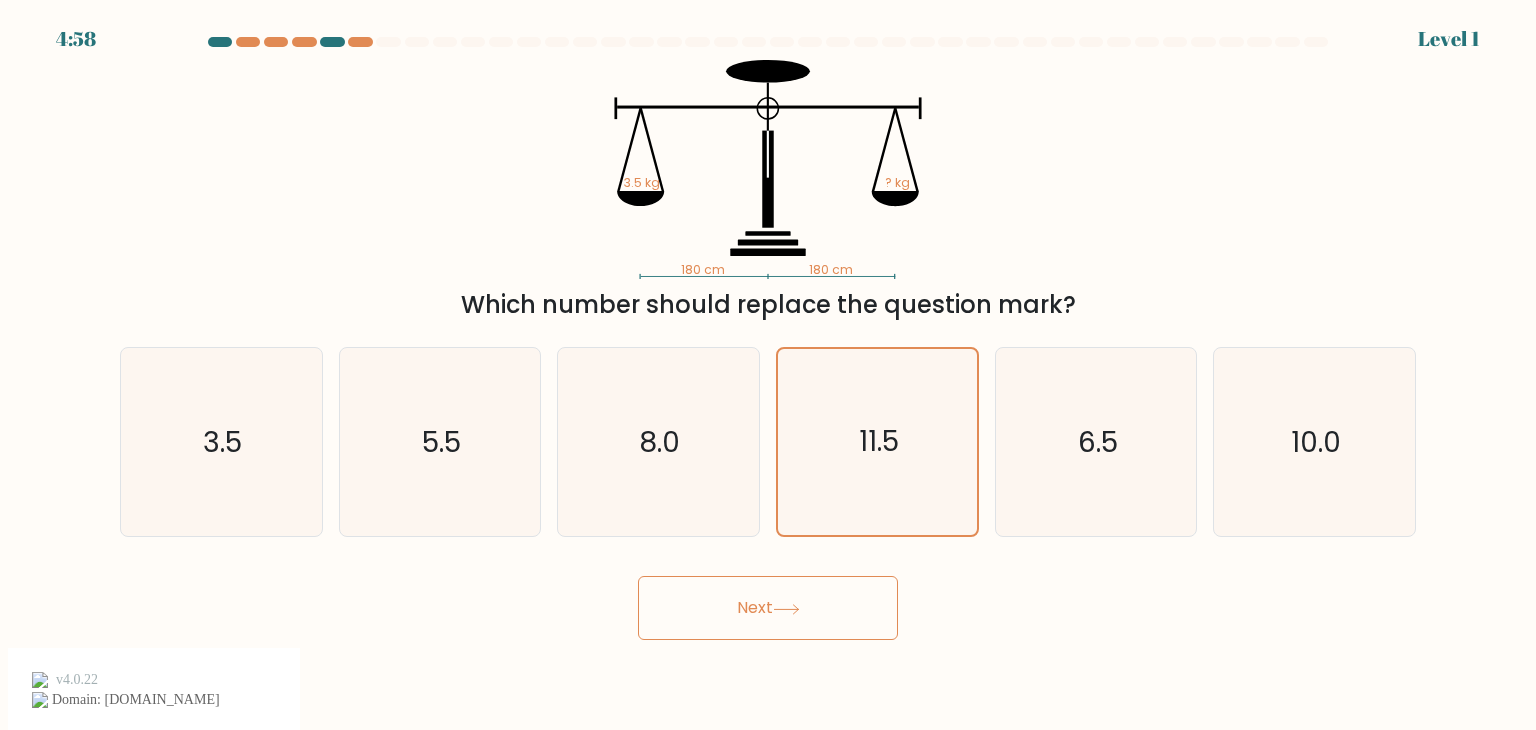click on "Next" at bounding box center (768, 608) 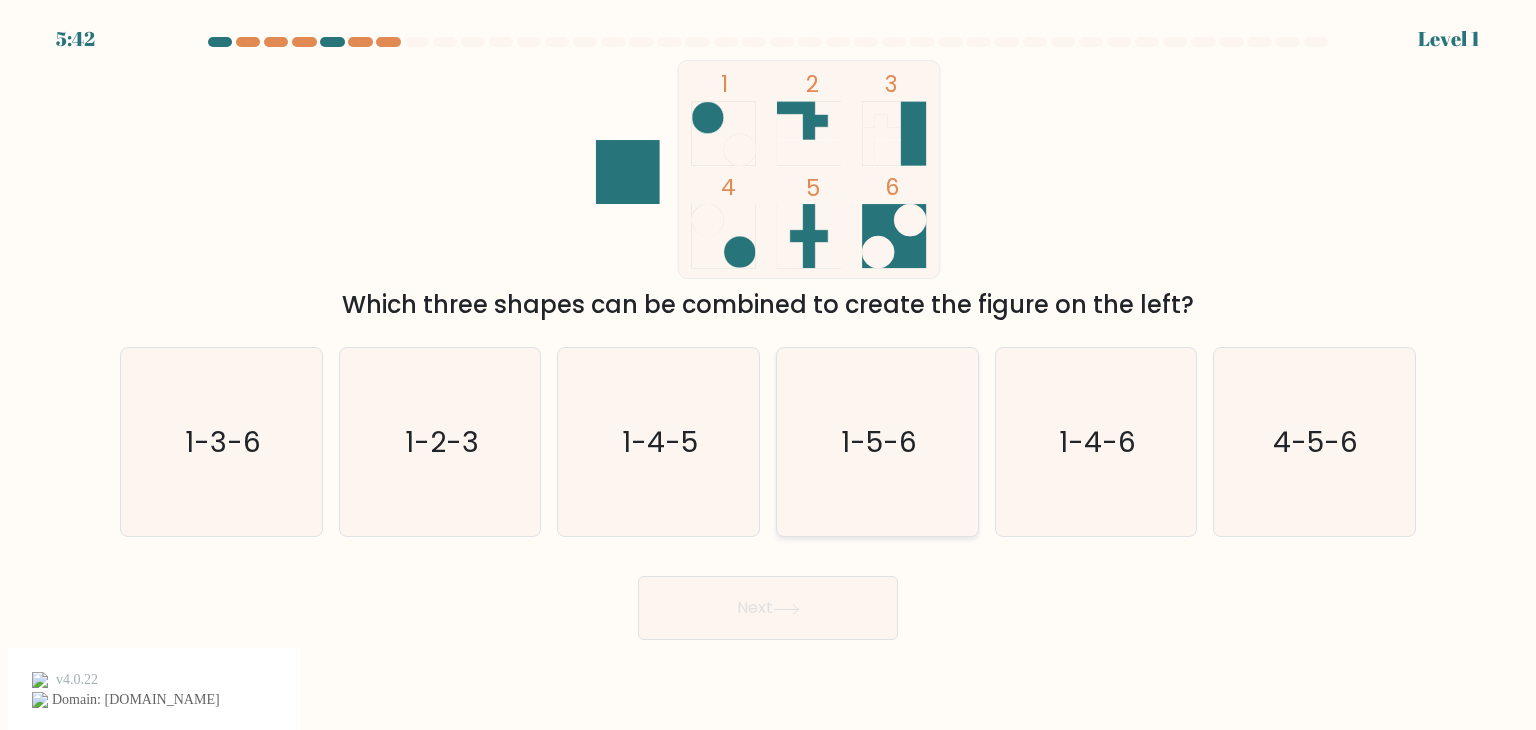 click on "1-5-6" 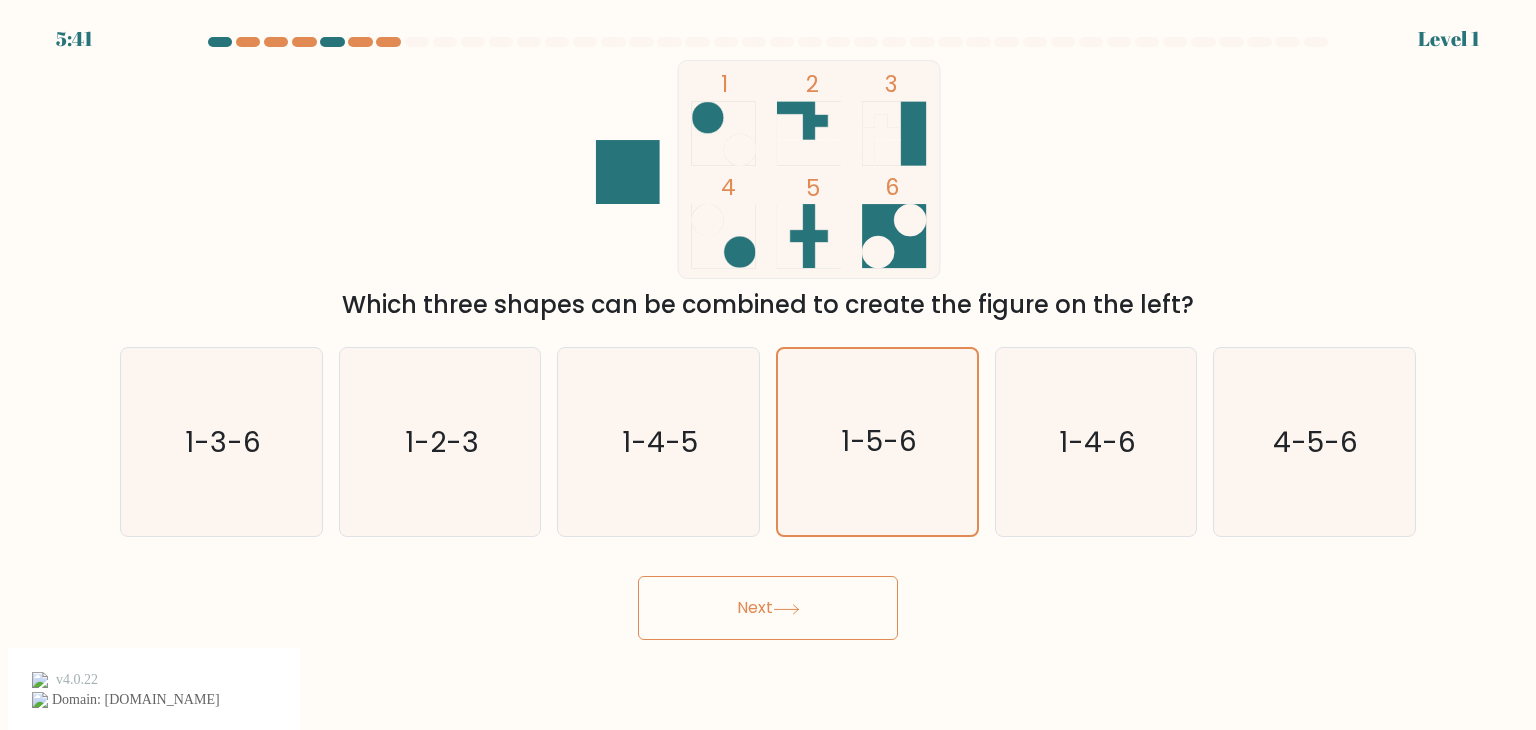 click 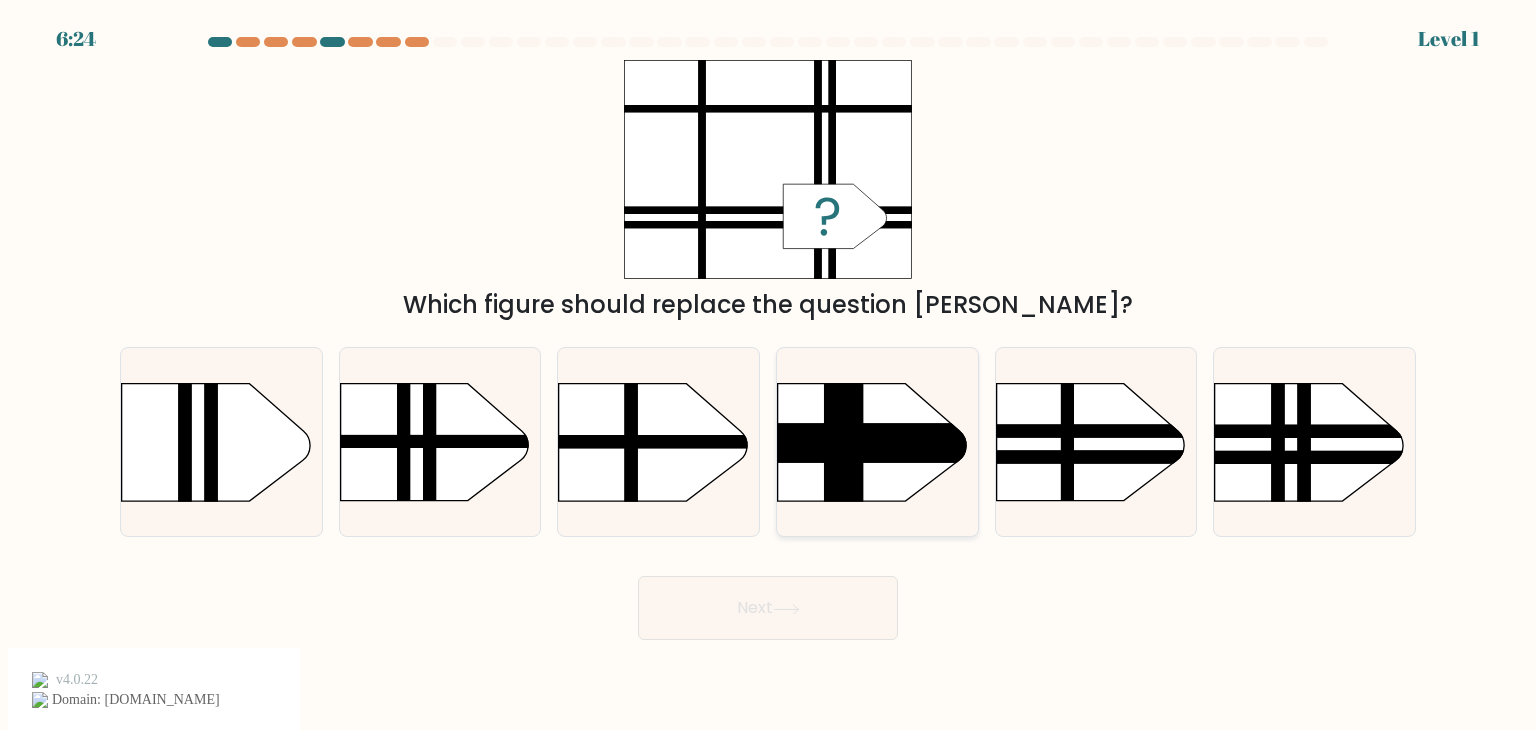 click 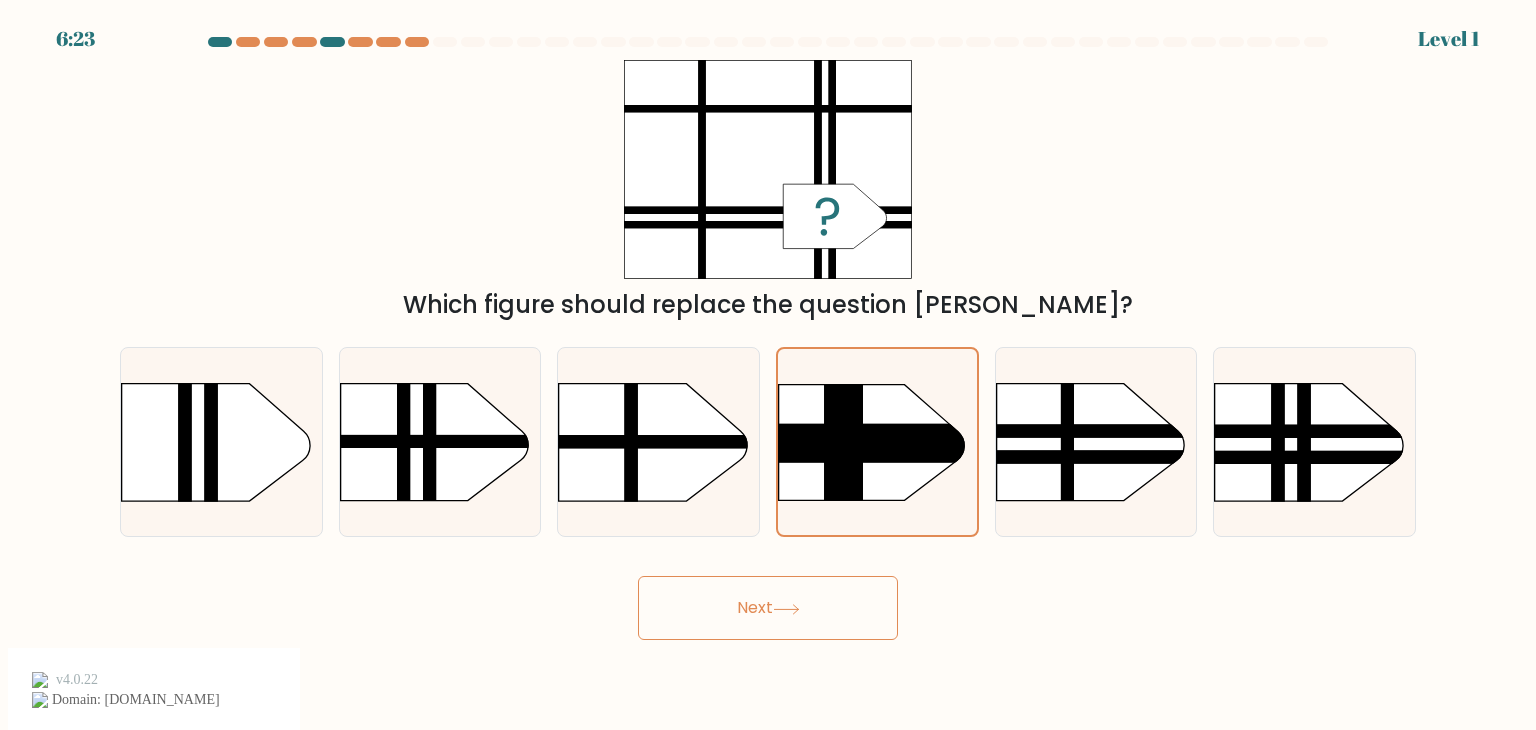 click 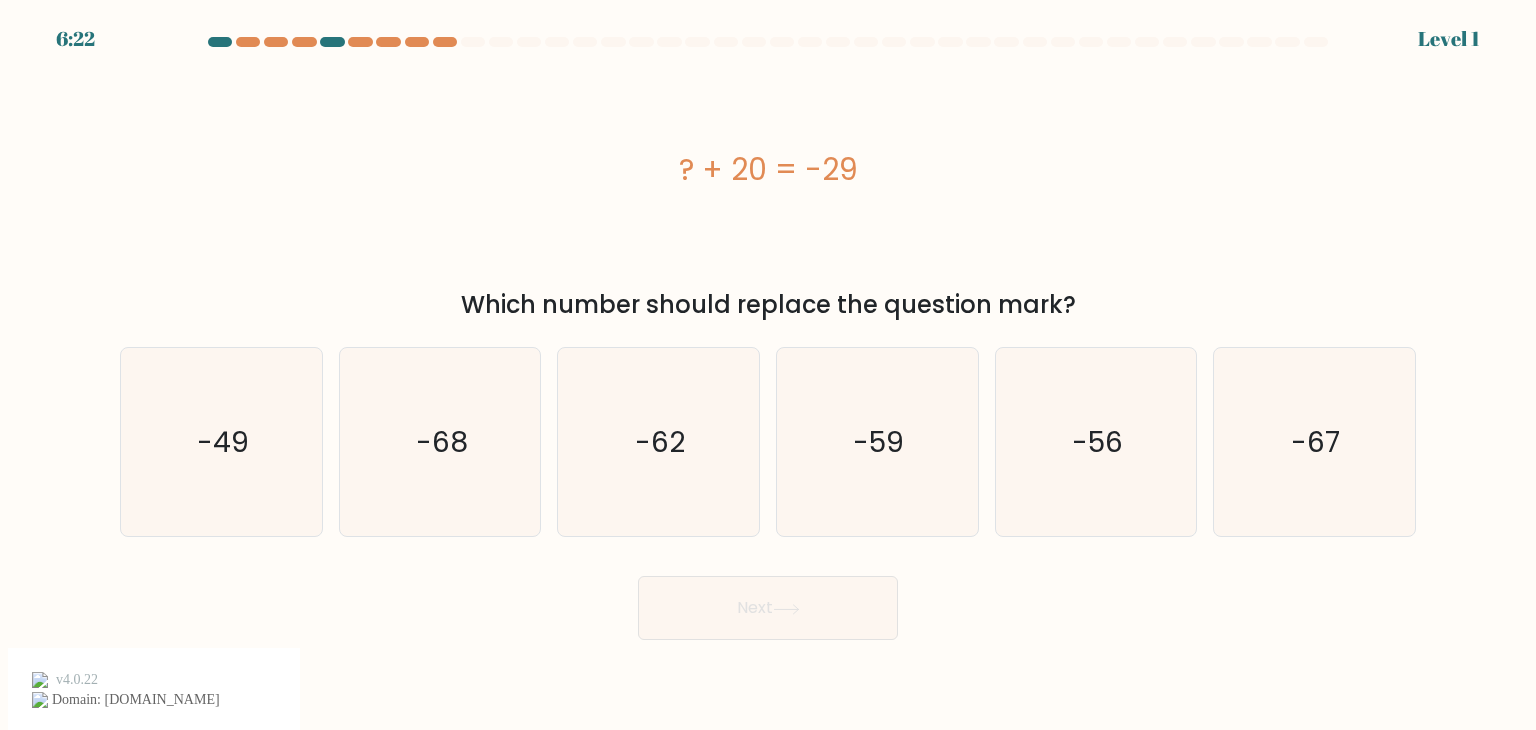 click on "-59" 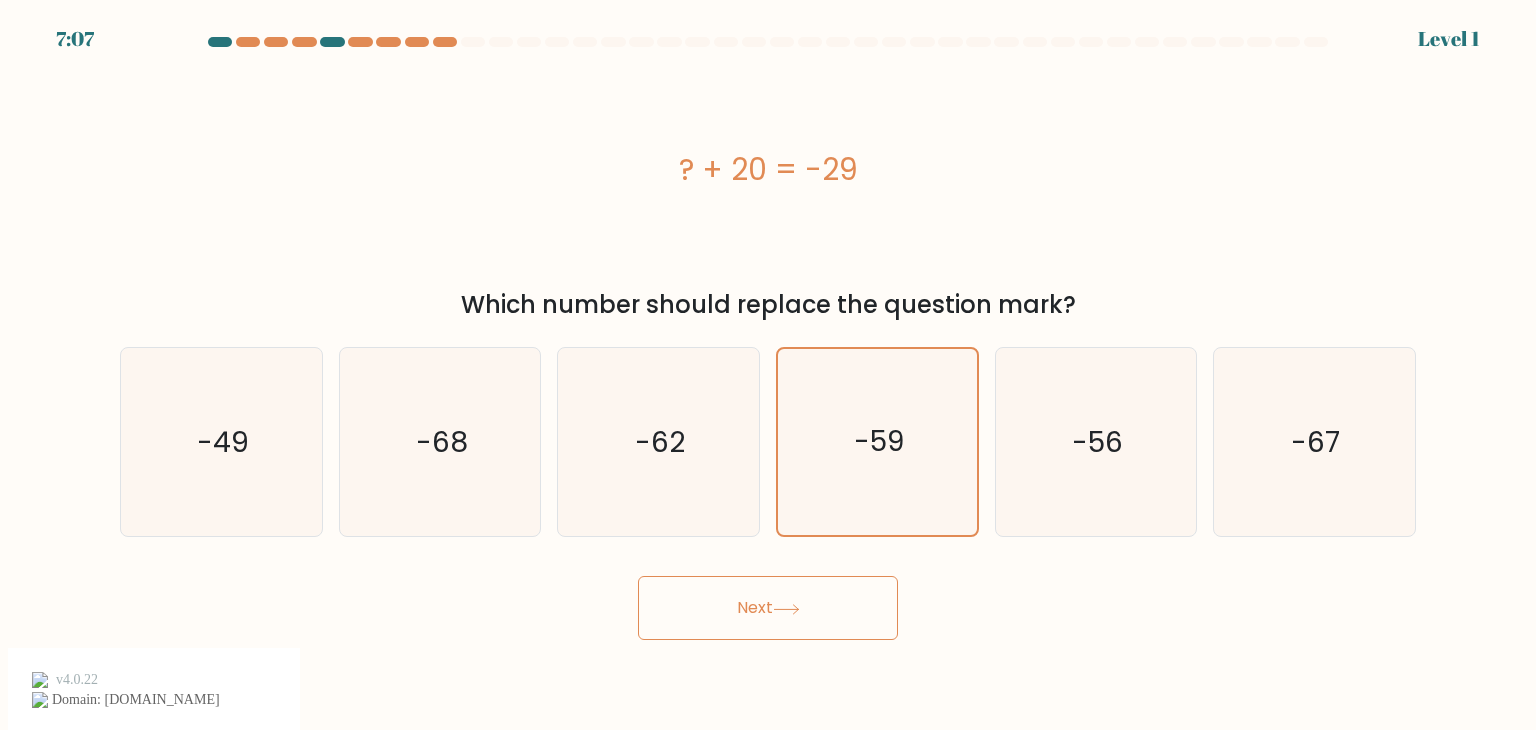 click on "Next" at bounding box center (768, 608) 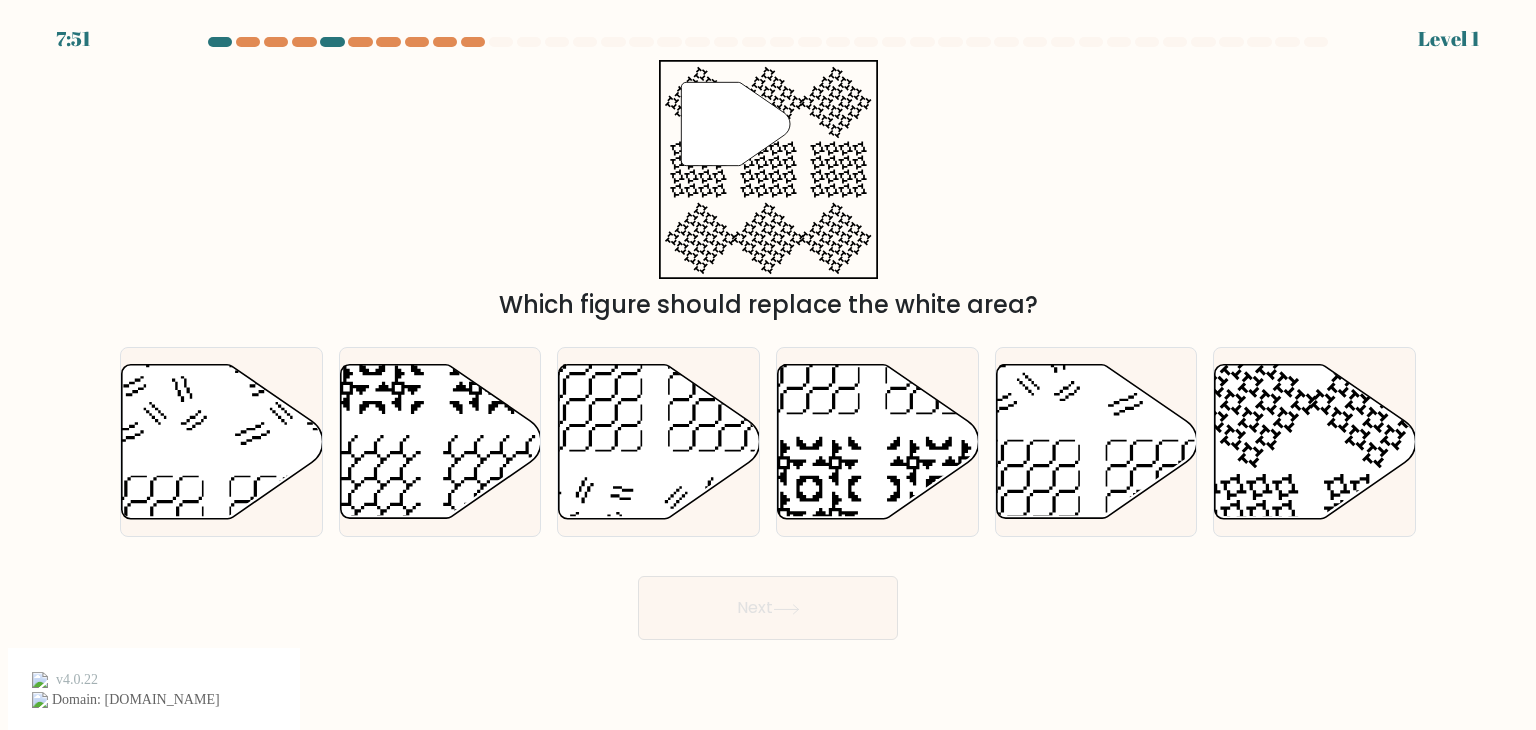 click 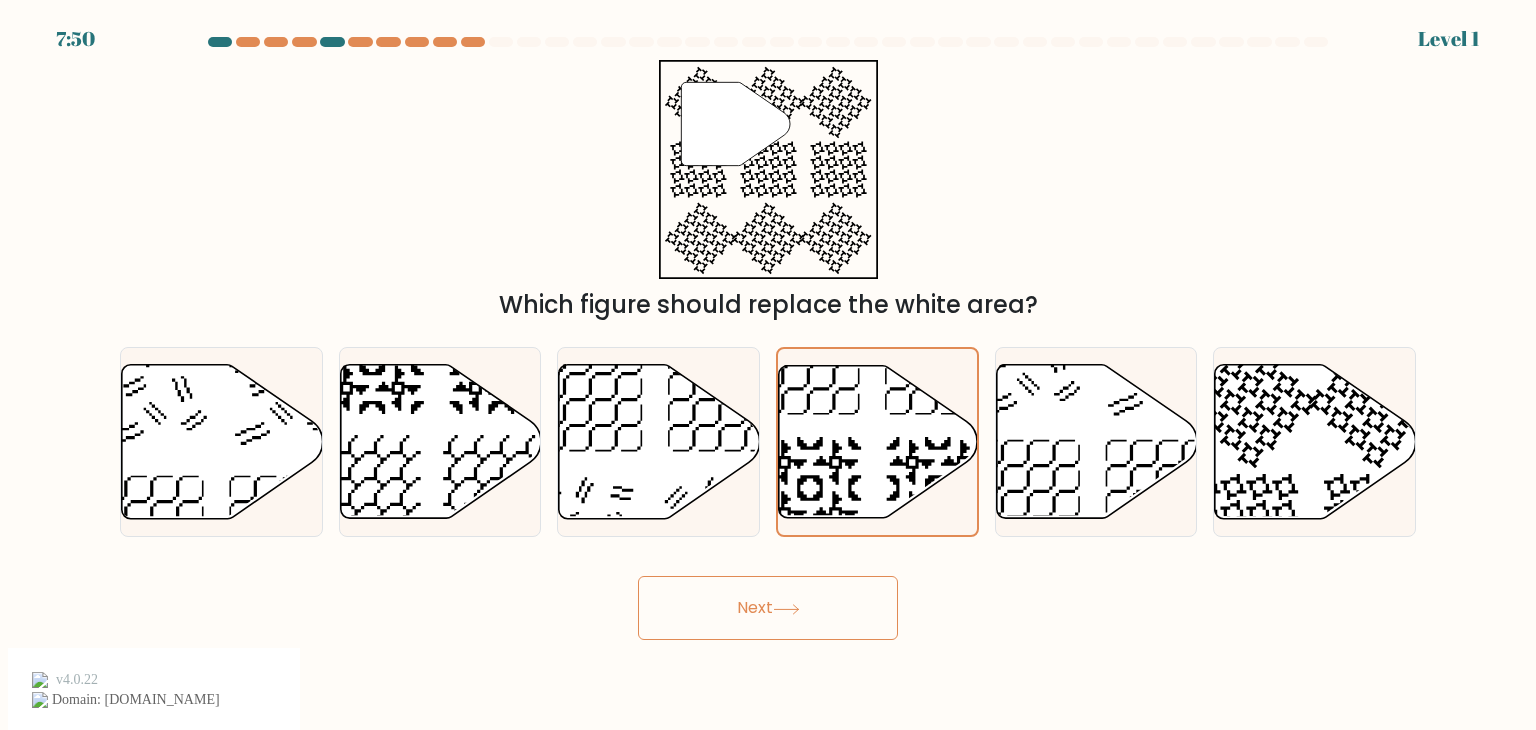 click on "Next" at bounding box center [768, 608] 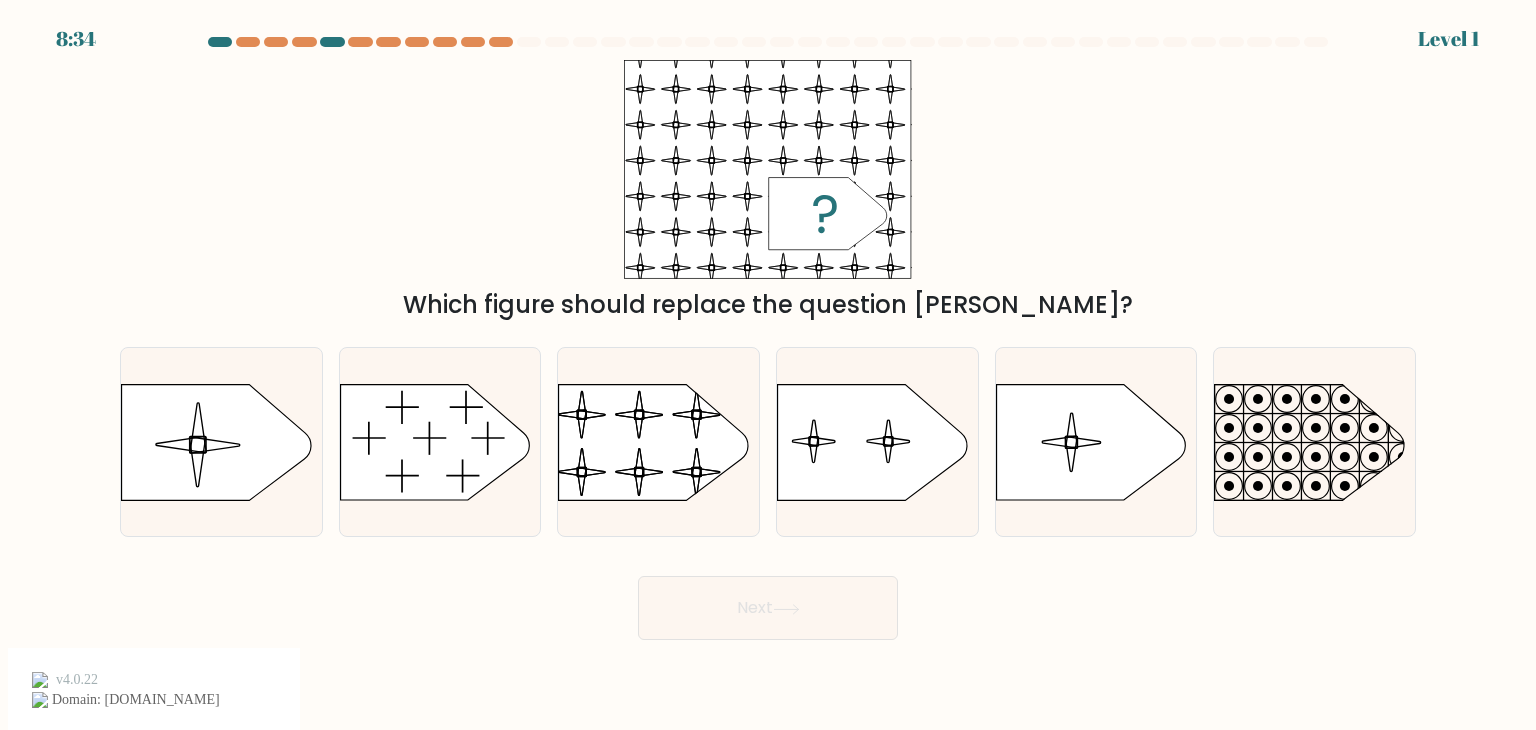 click 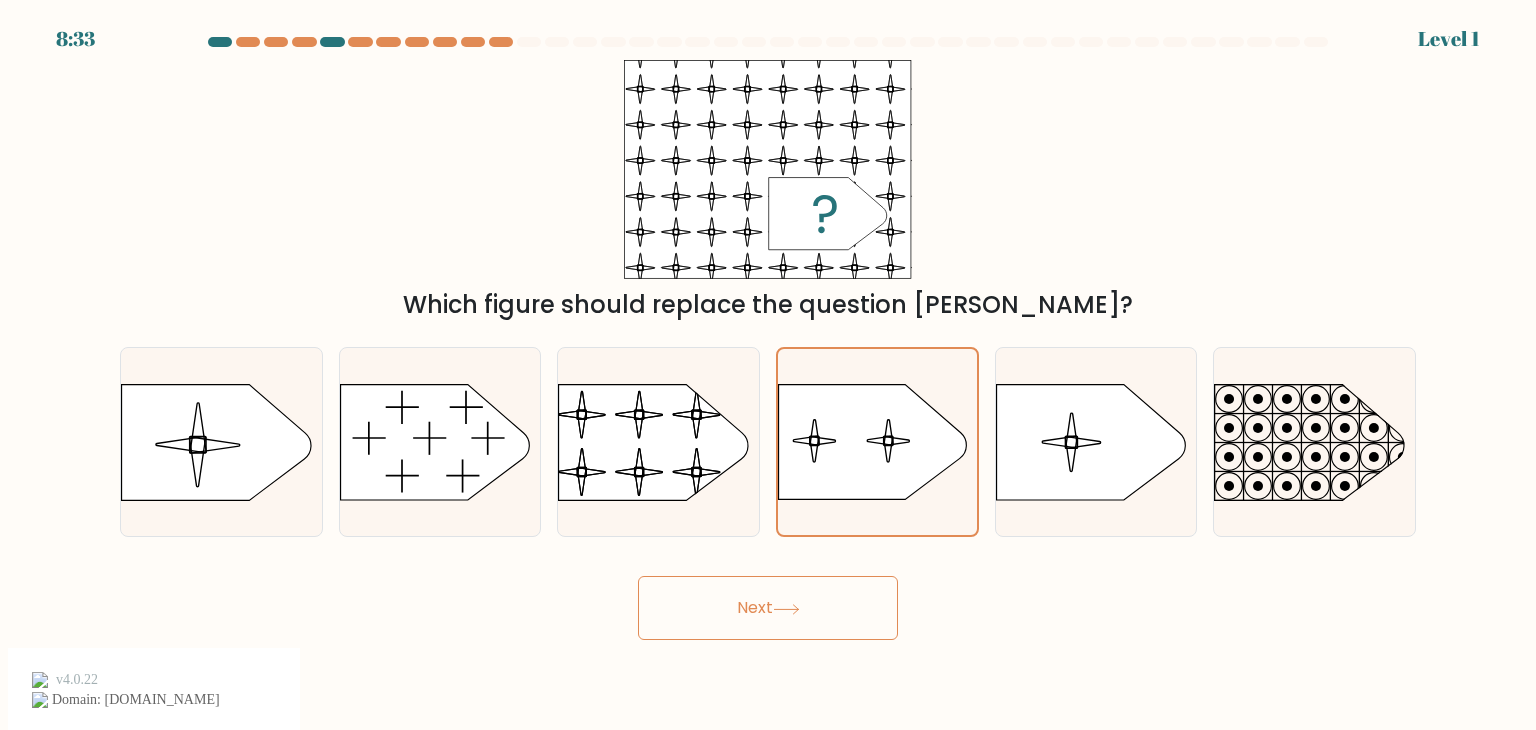 click 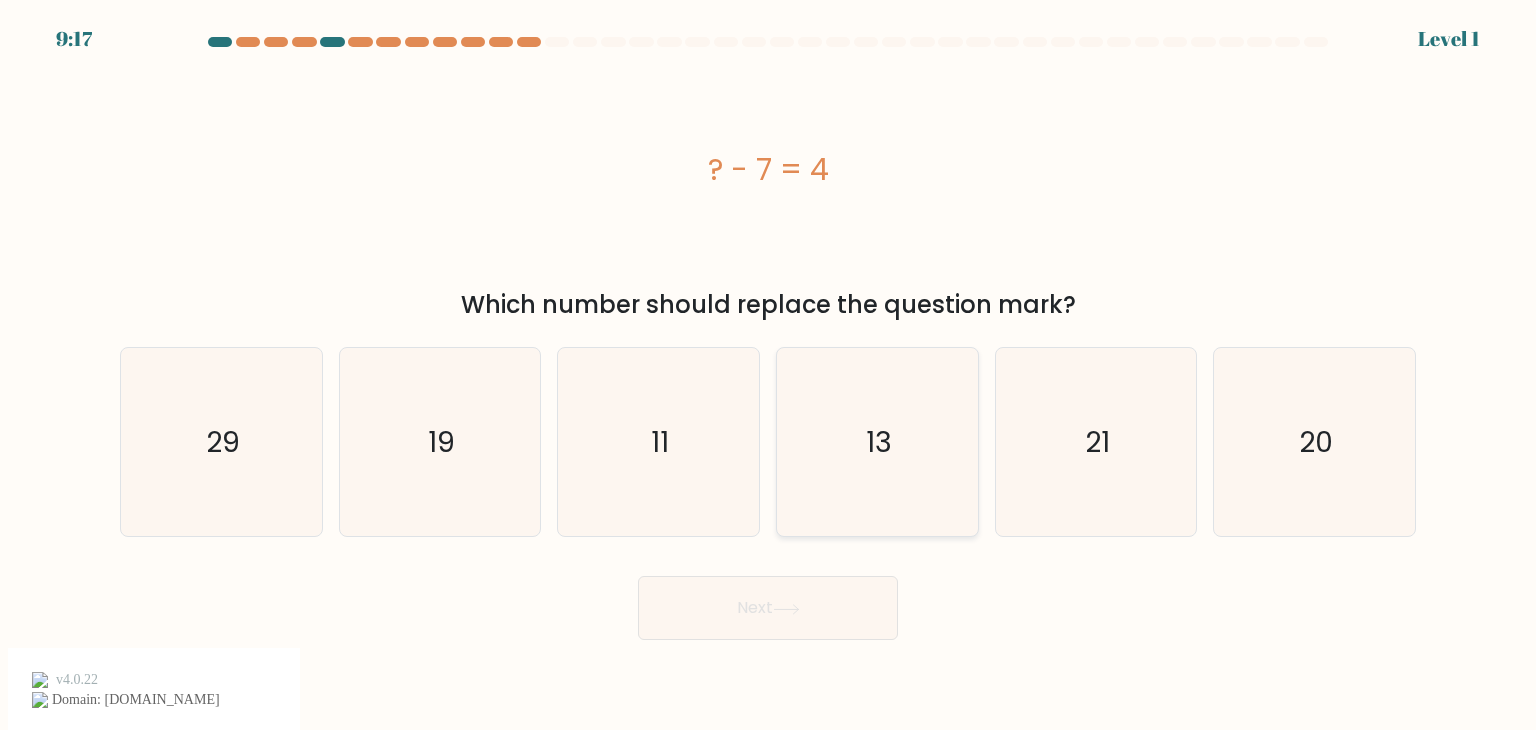 click on "13" 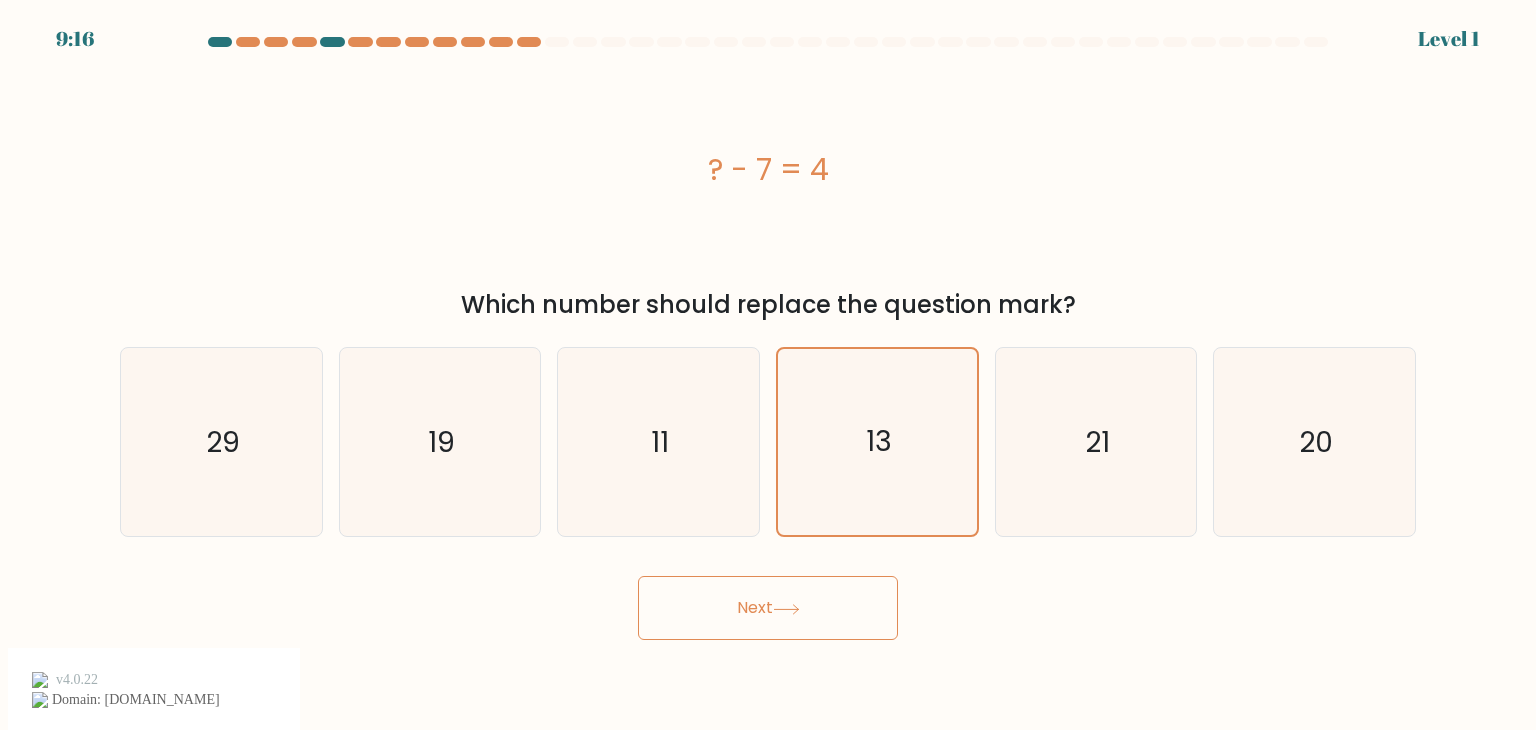 click 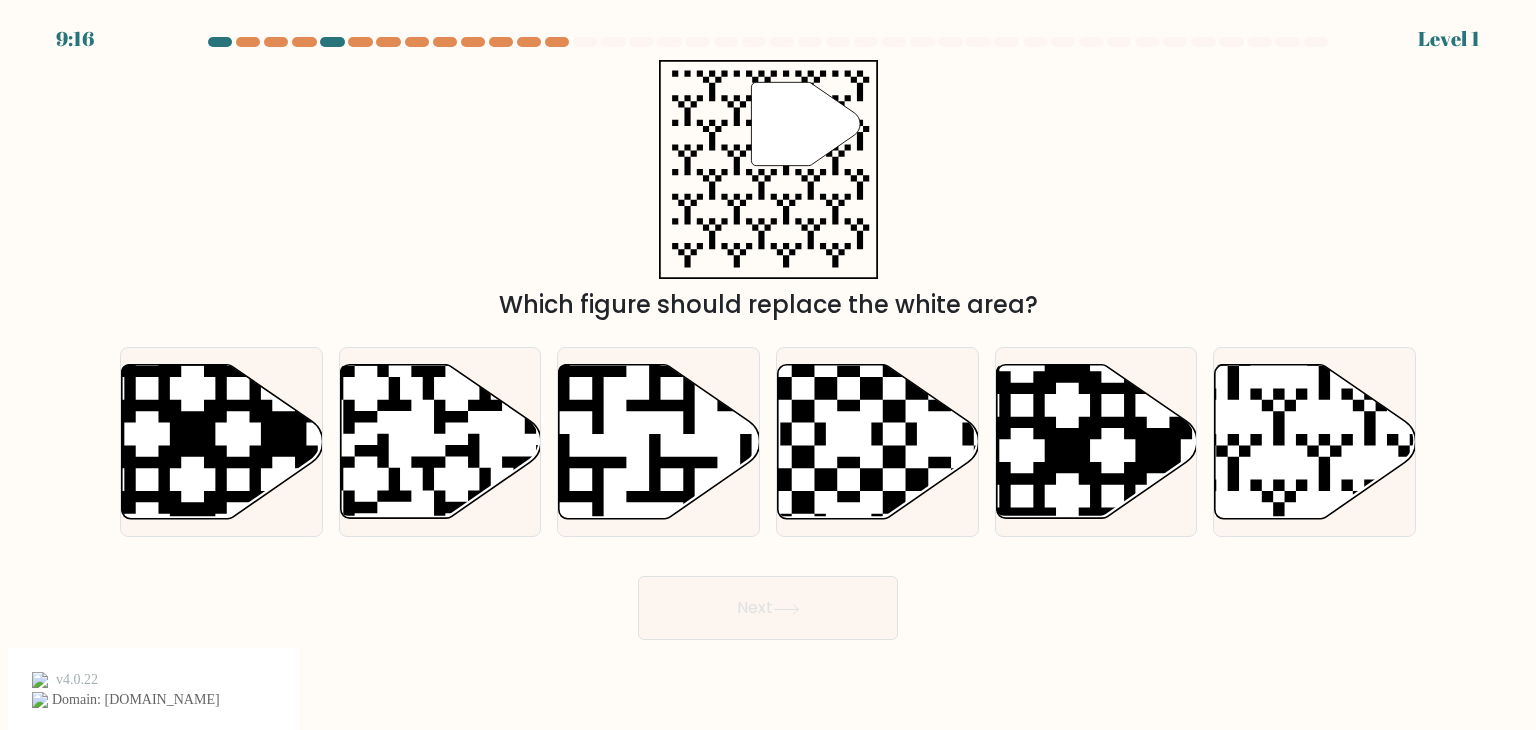 click 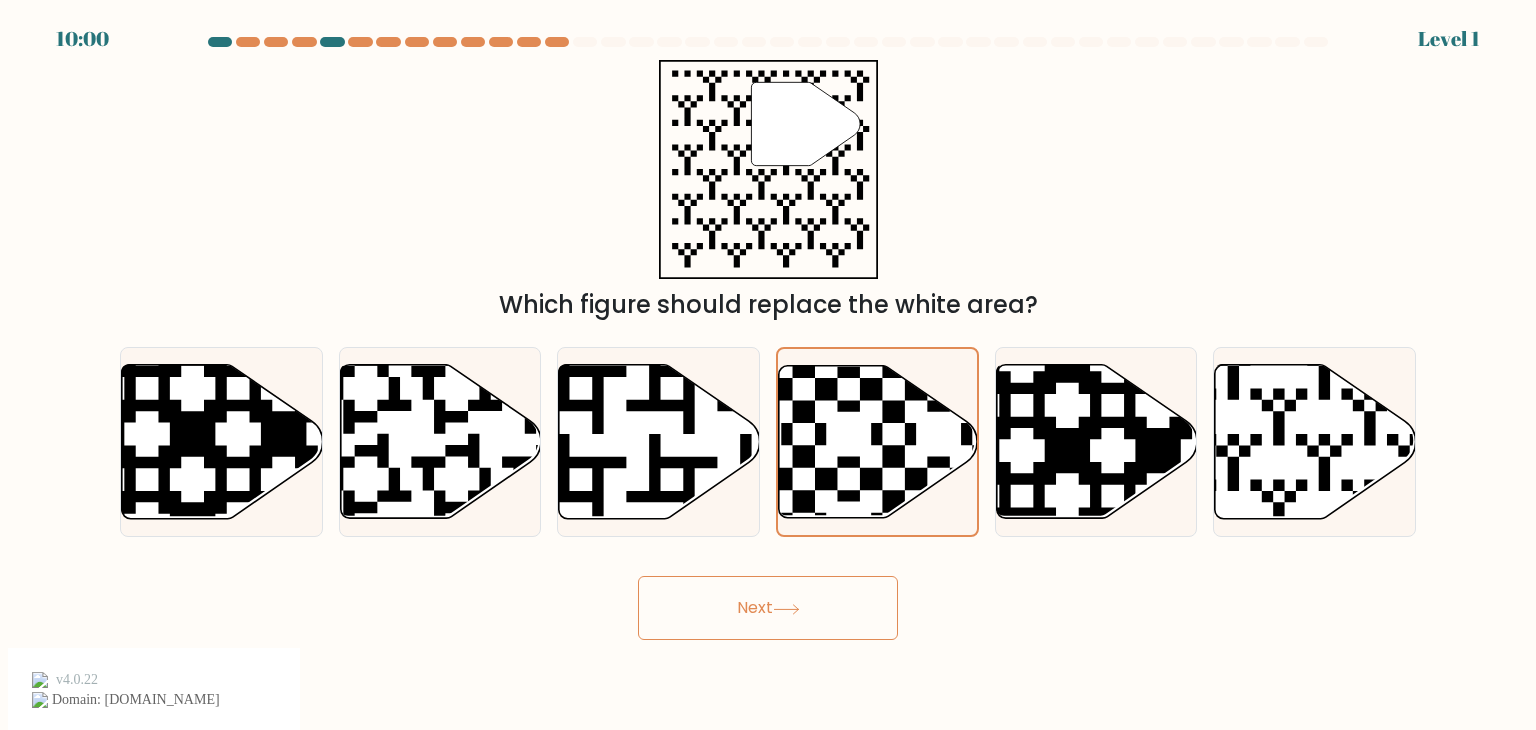 click on "Next" at bounding box center [768, 608] 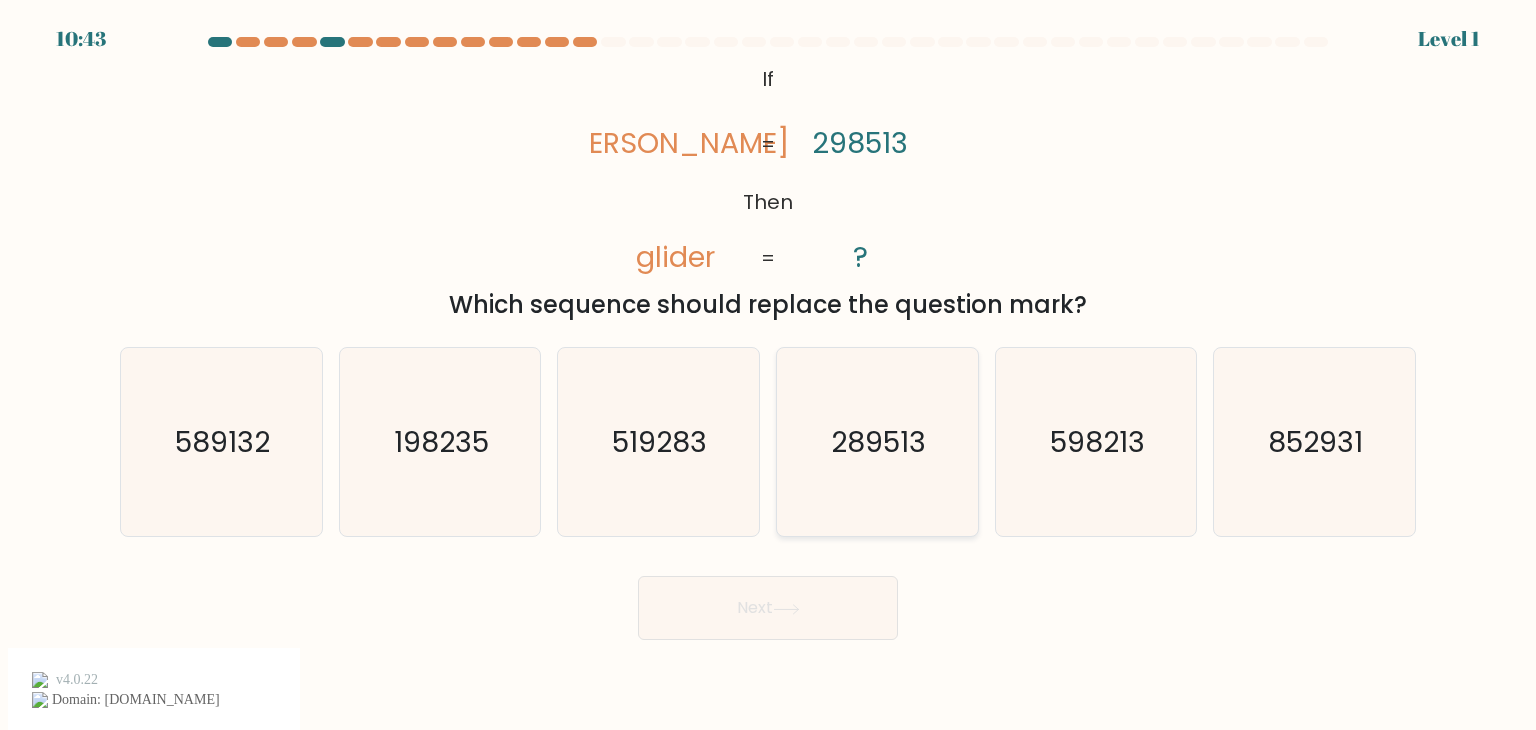 click on "289513" 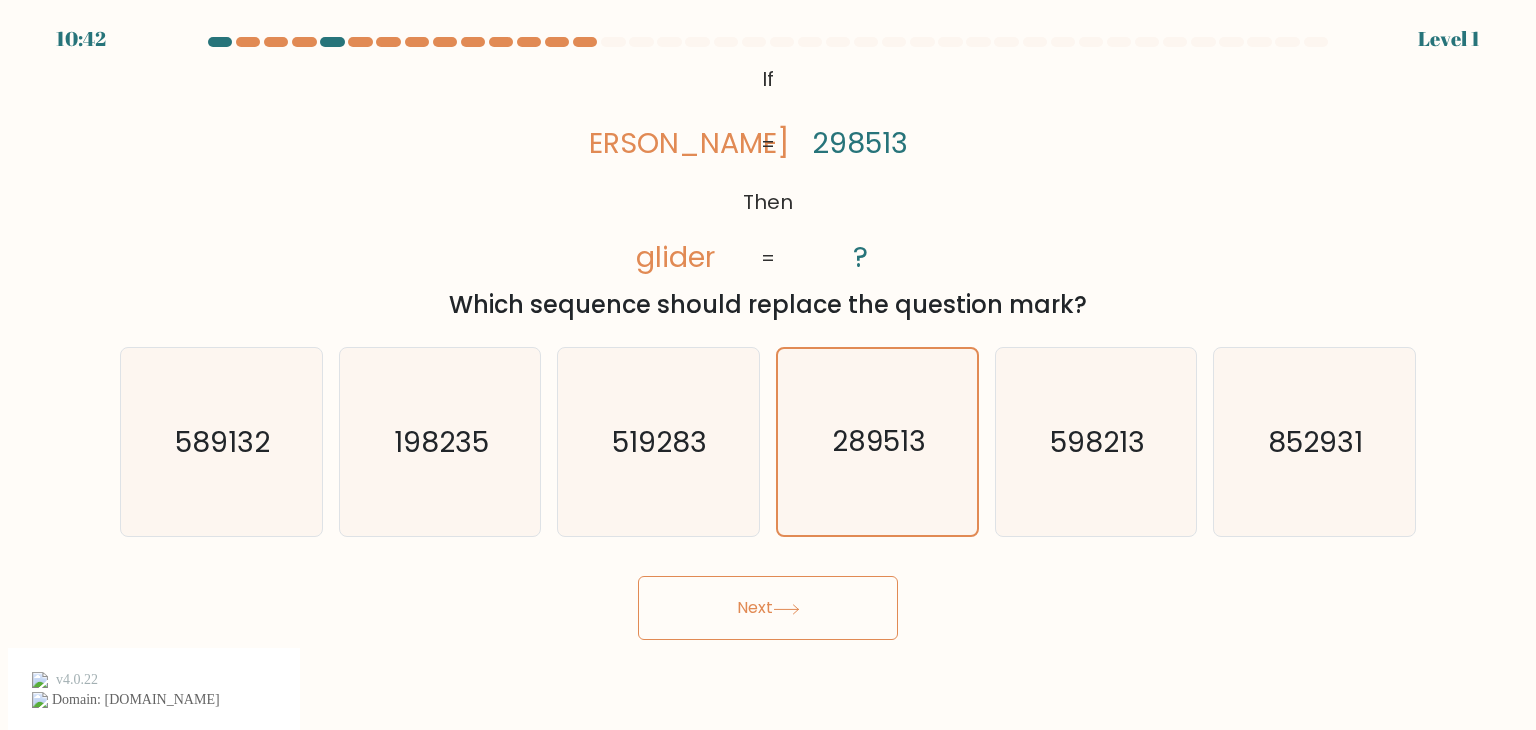 click on "Next" at bounding box center (768, 608) 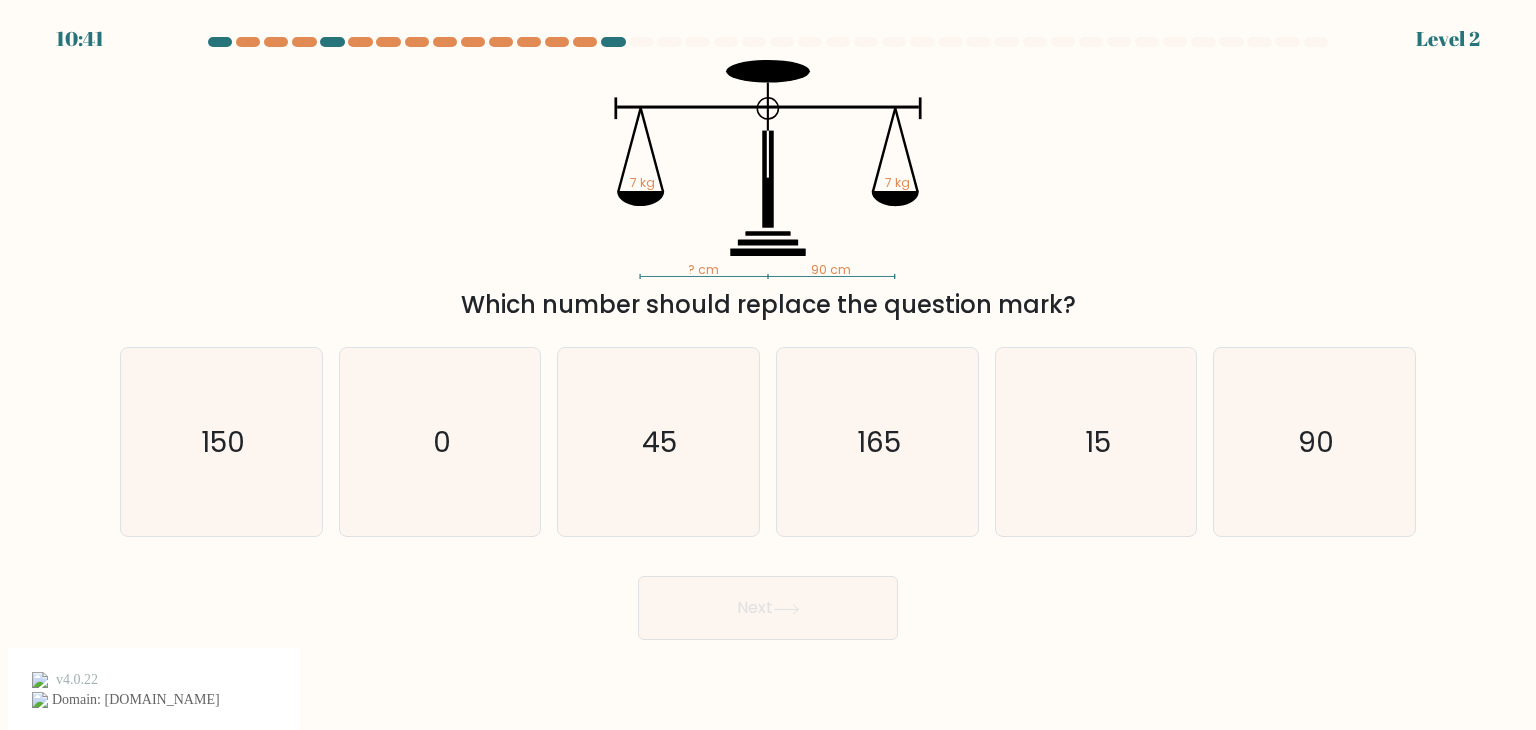 click on "165" 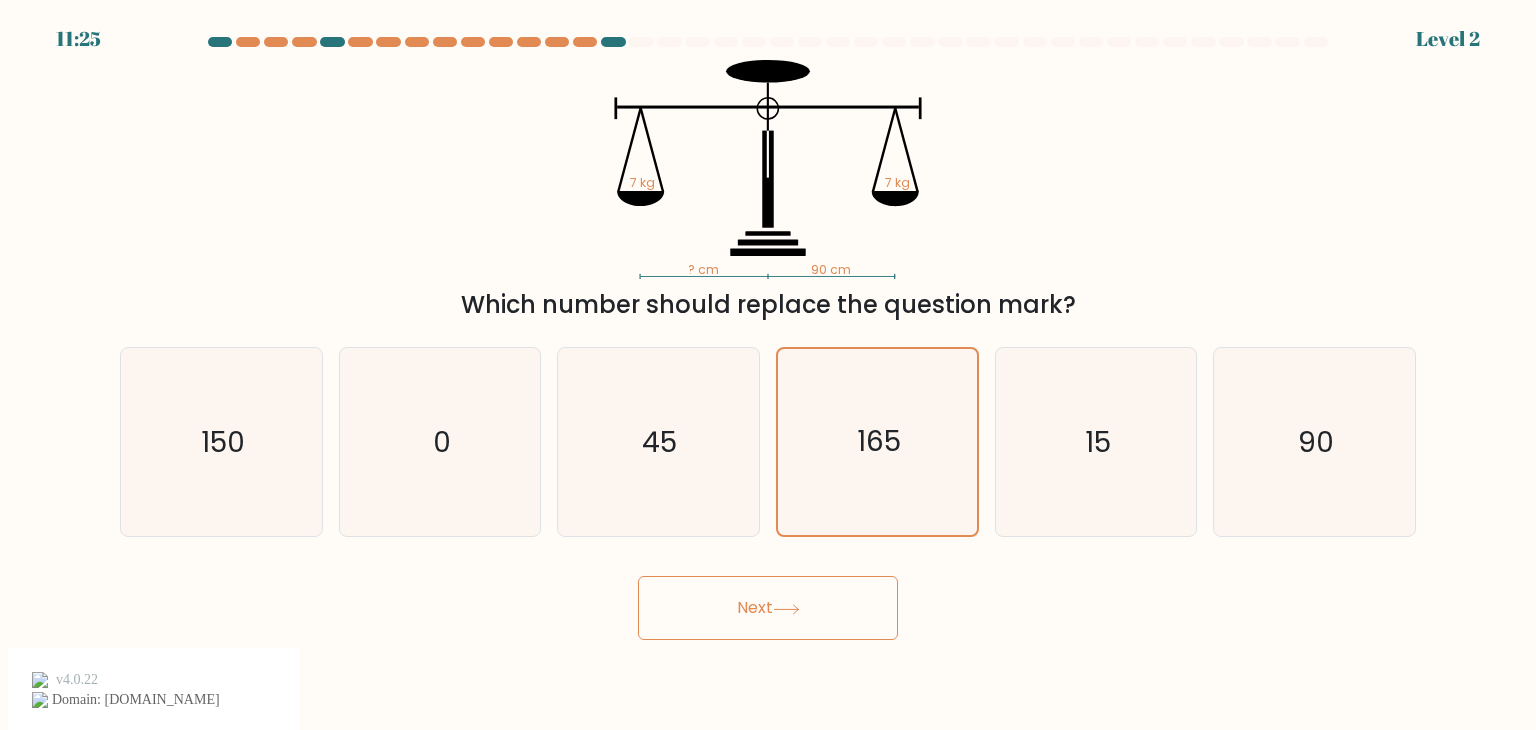 click on "Next" at bounding box center [768, 608] 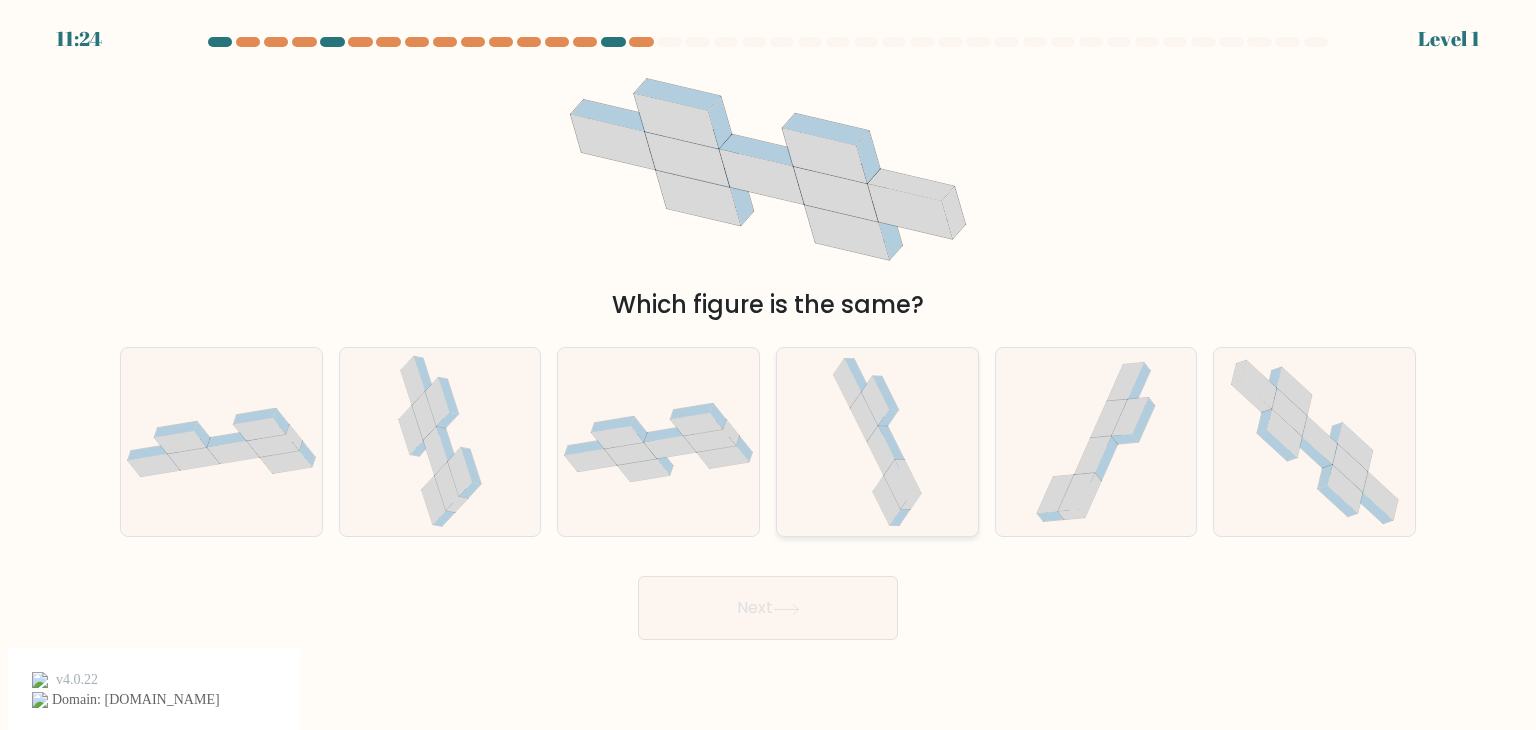 click 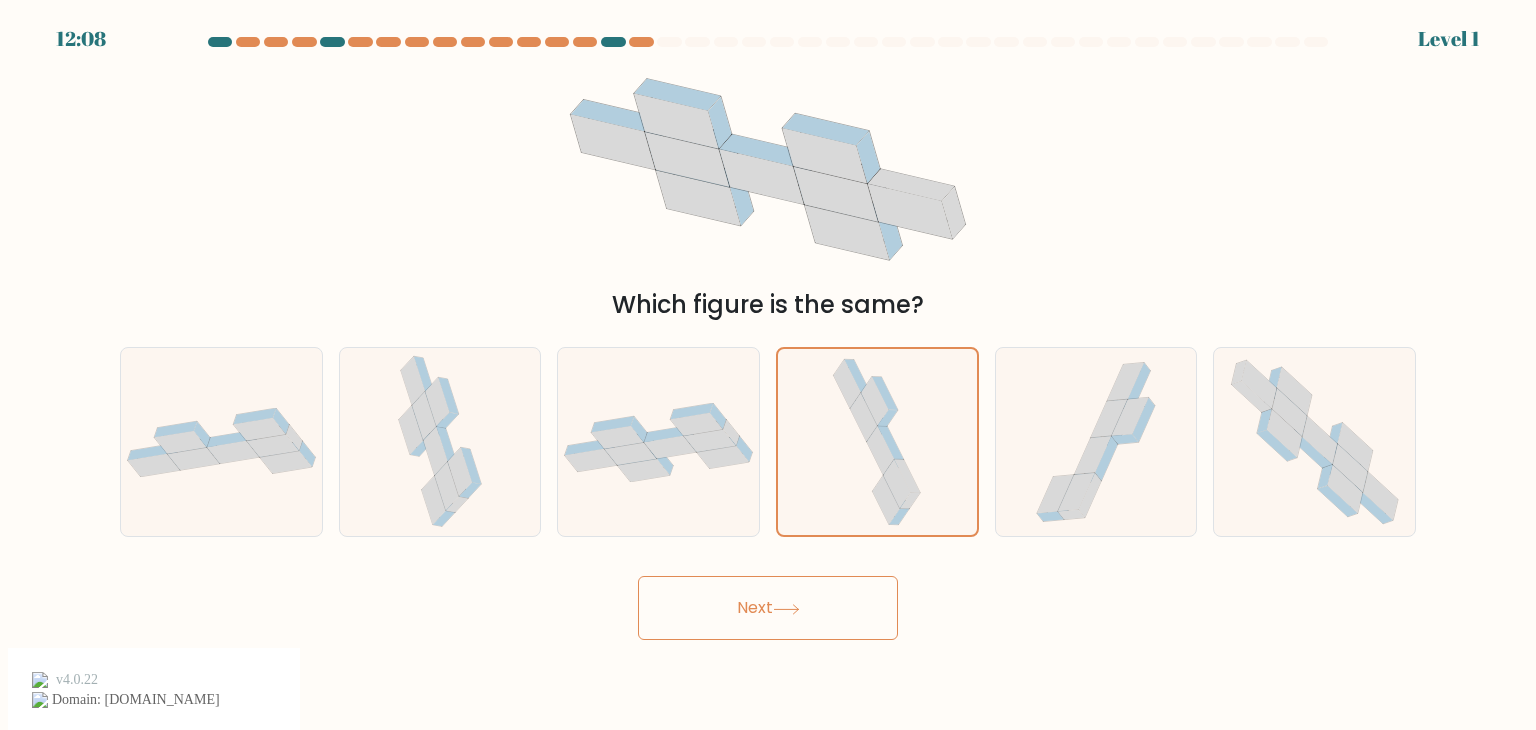 click on "Next" at bounding box center [768, 608] 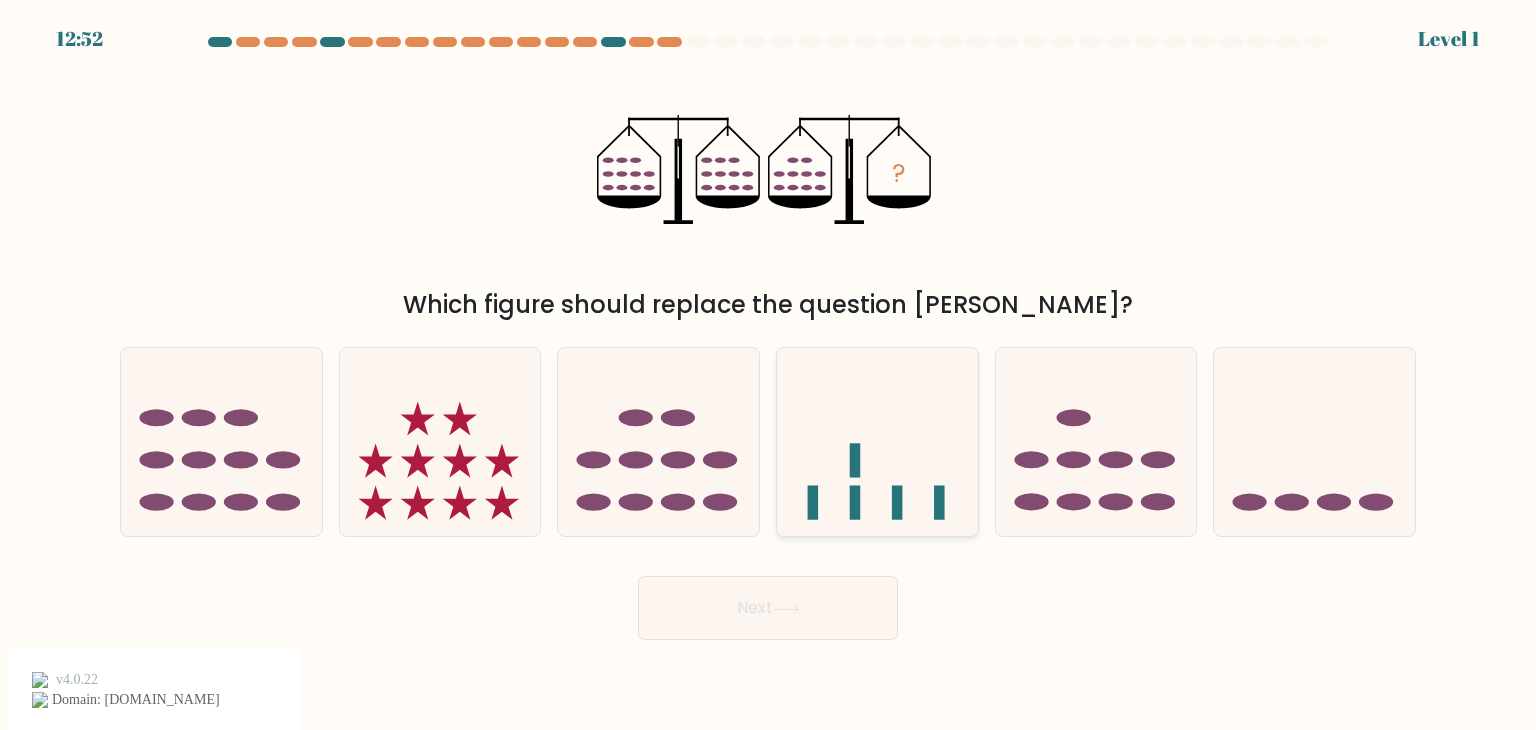 click 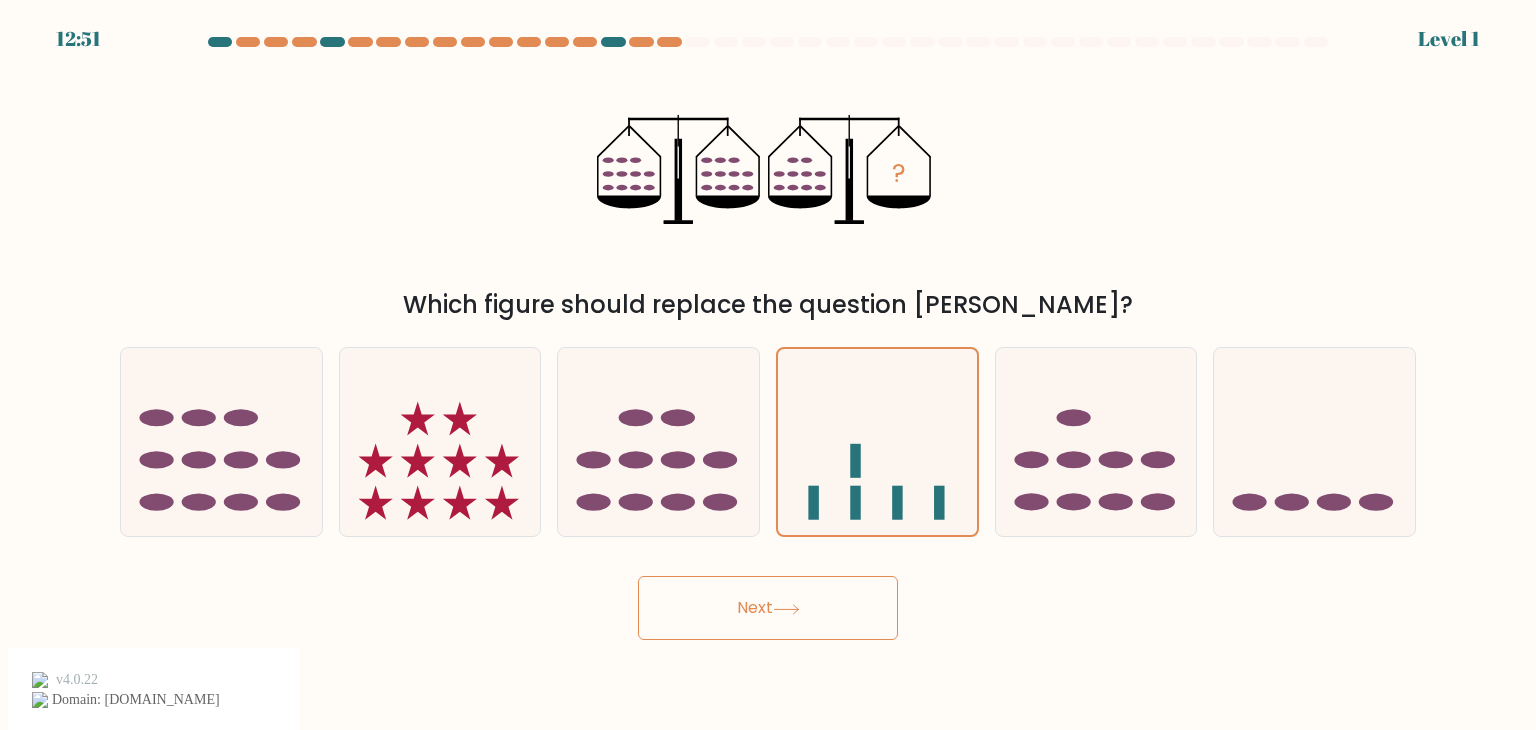click on "Next" at bounding box center [768, 608] 